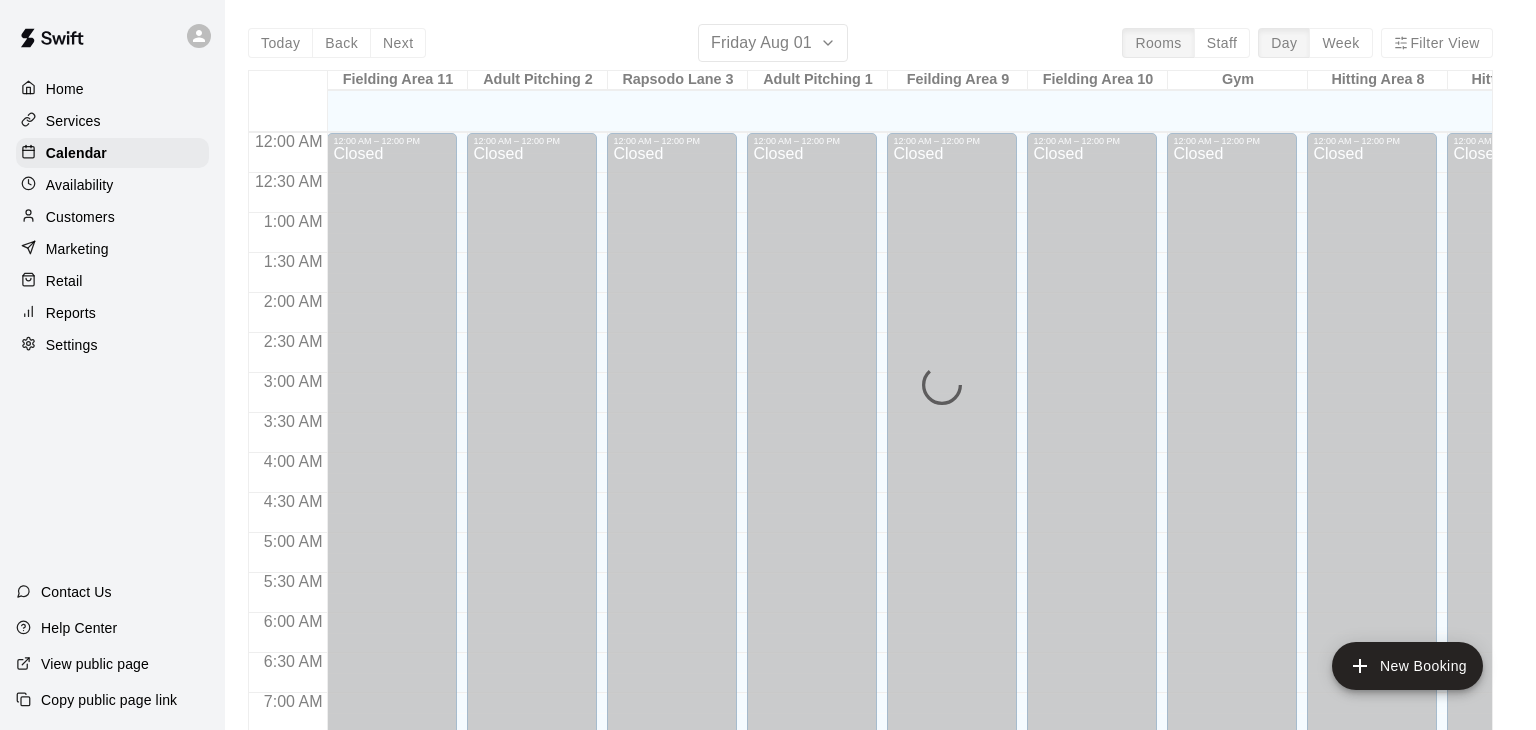 scroll, scrollTop: 0, scrollLeft: 0, axis: both 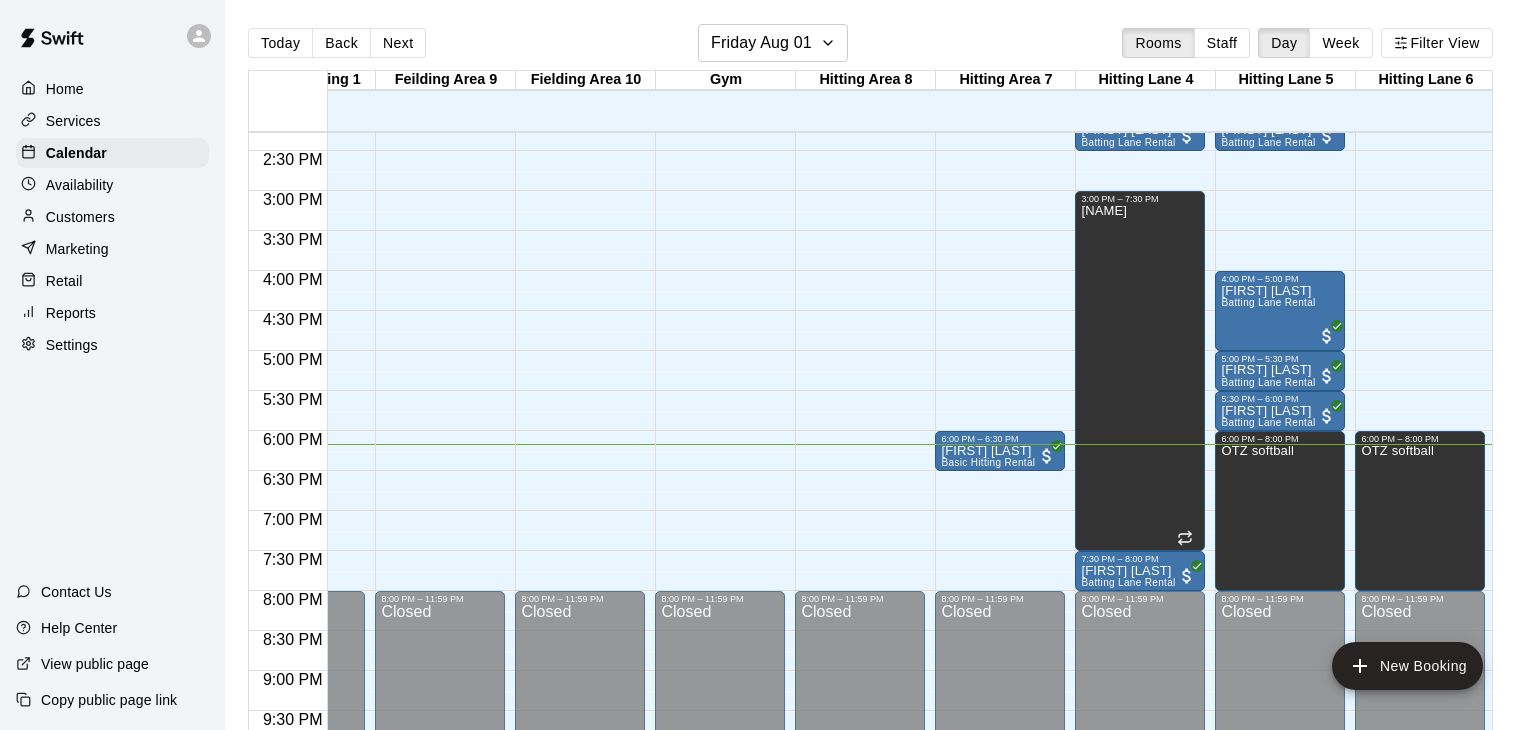 click on "Customers" at bounding box center (112, 217) 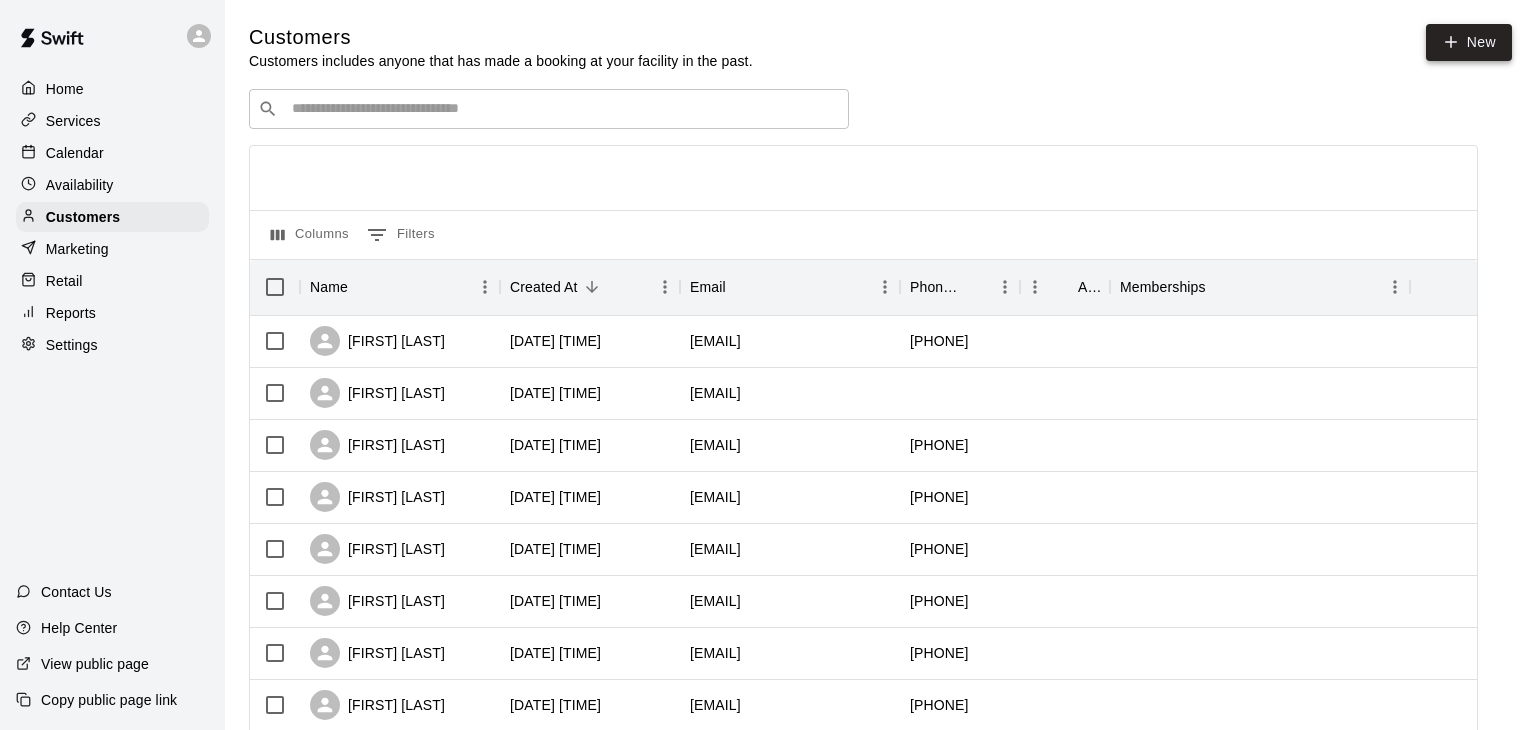 click on "New" at bounding box center (1469, 42) 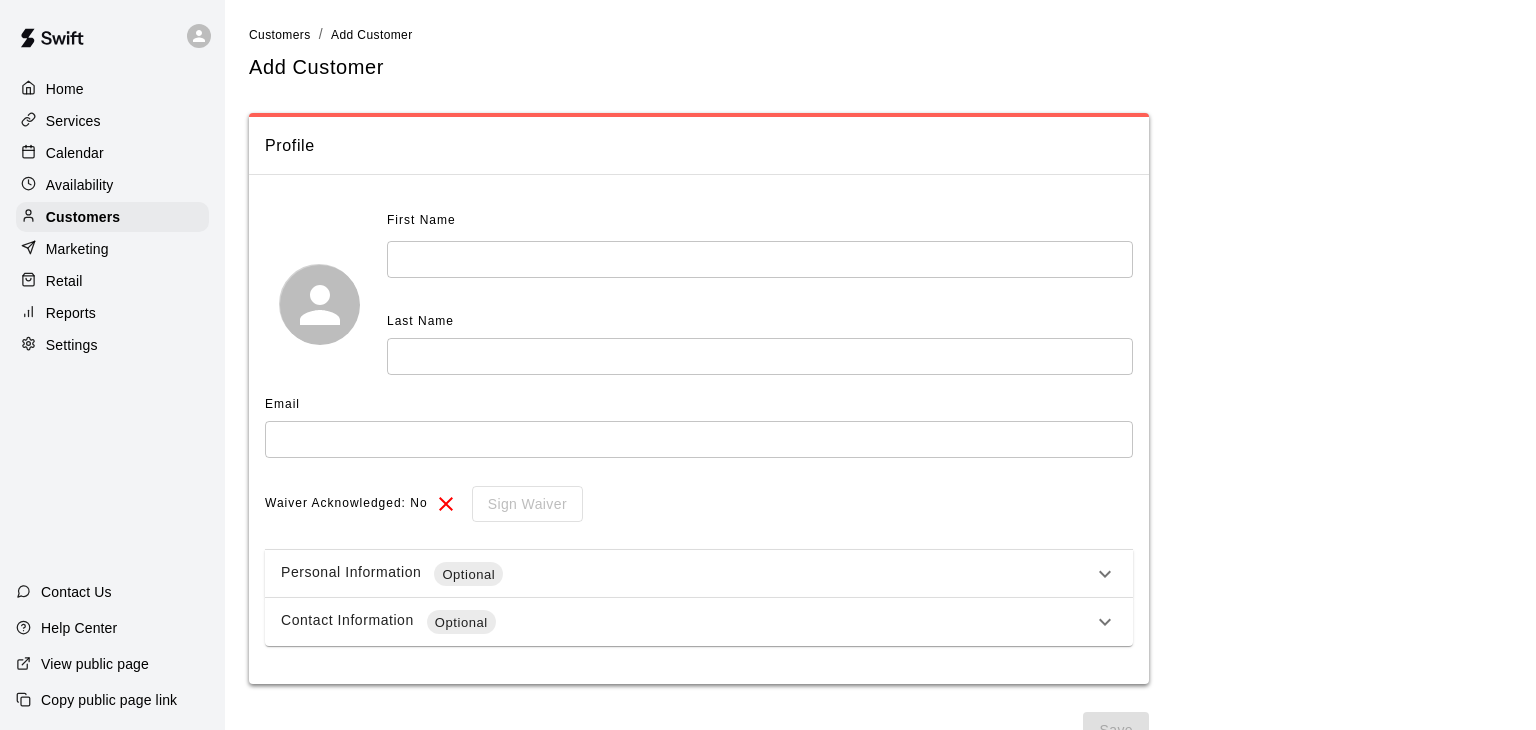 click at bounding box center [760, 259] 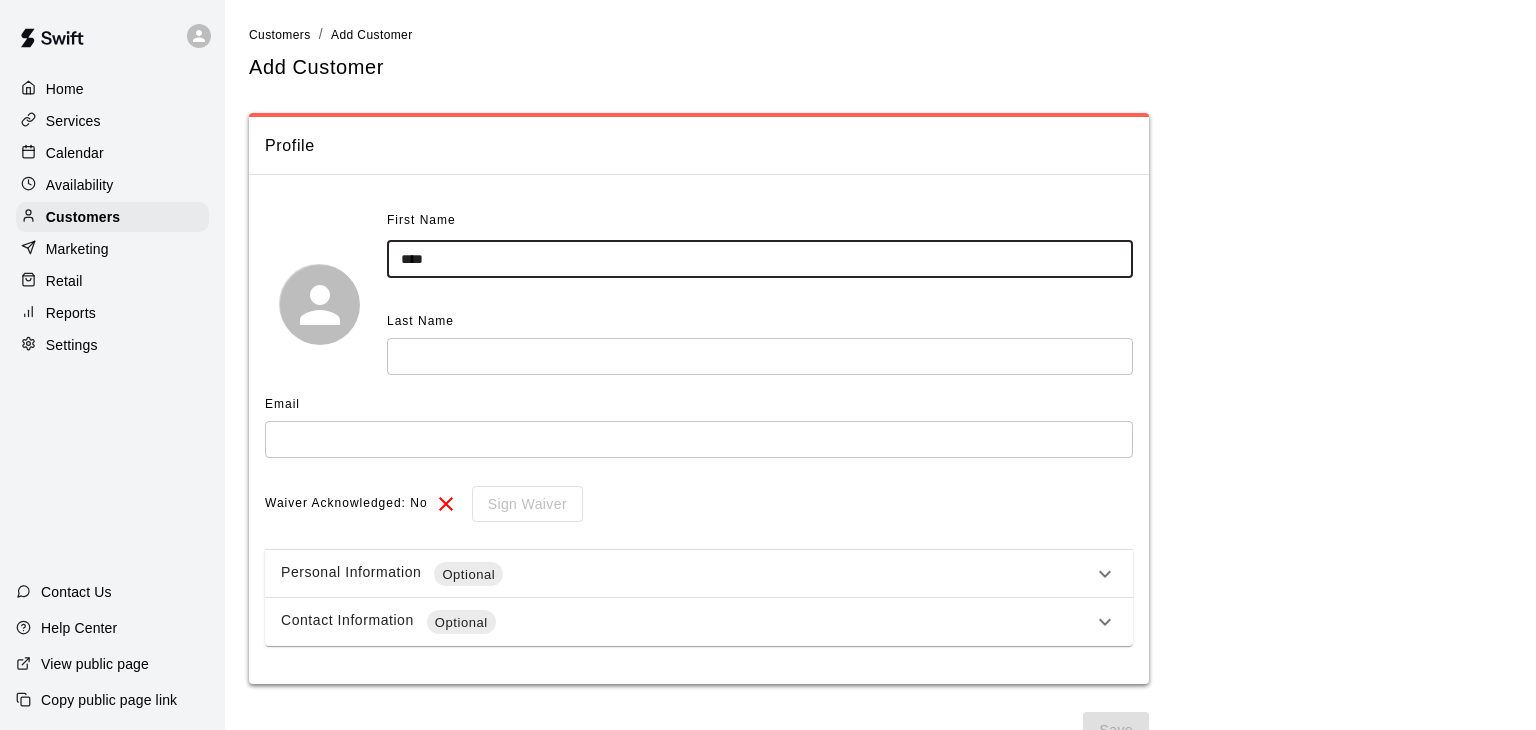 type on "****" 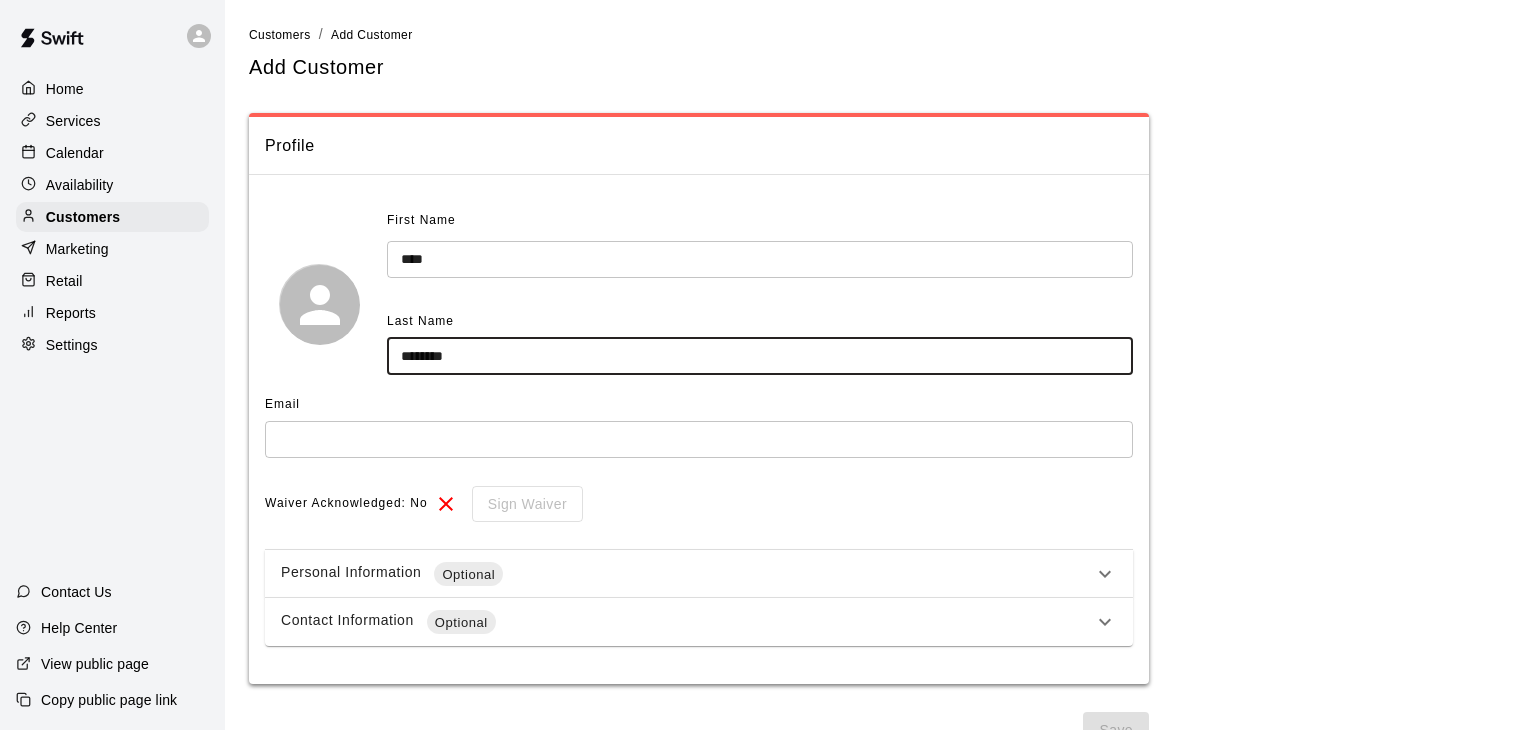 type on "********" 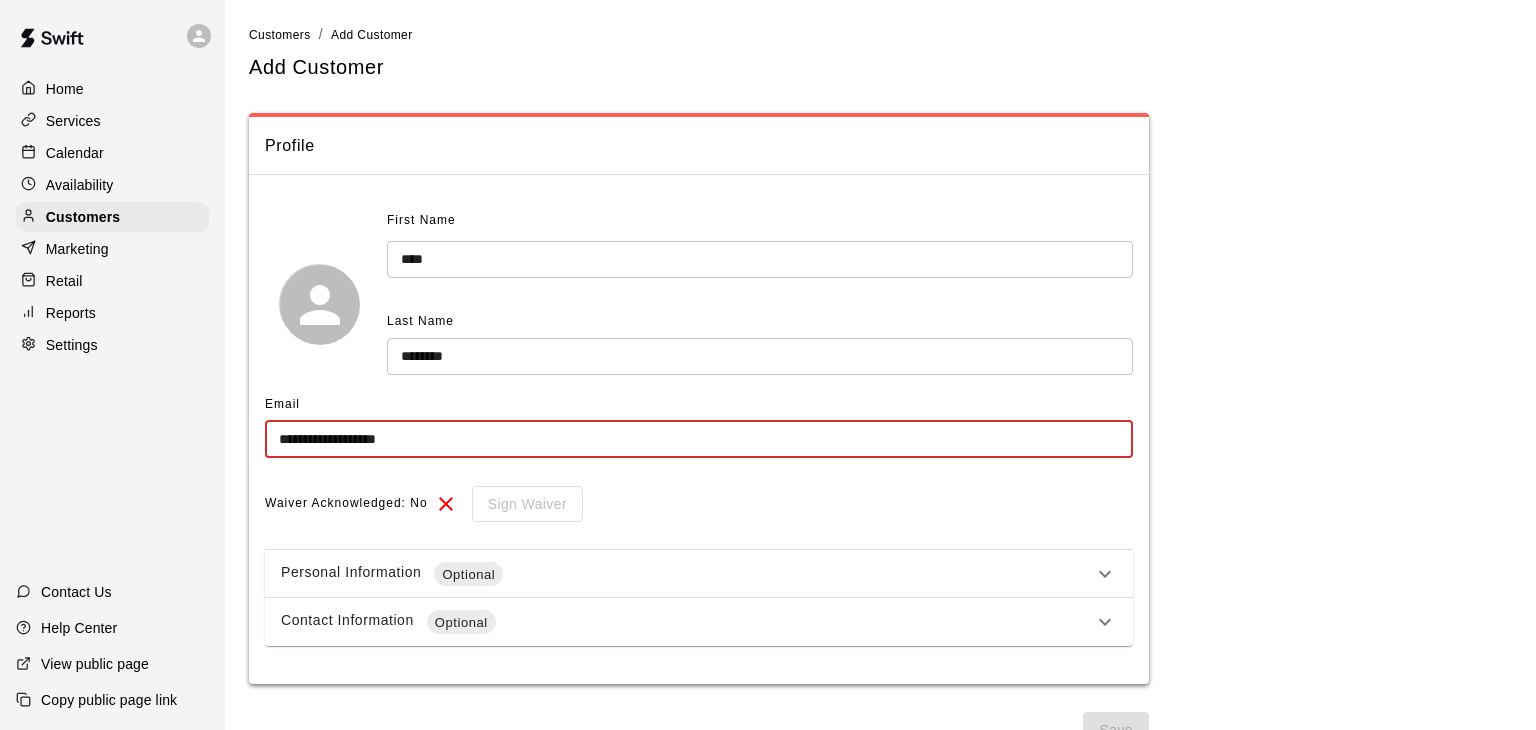type on "**********" 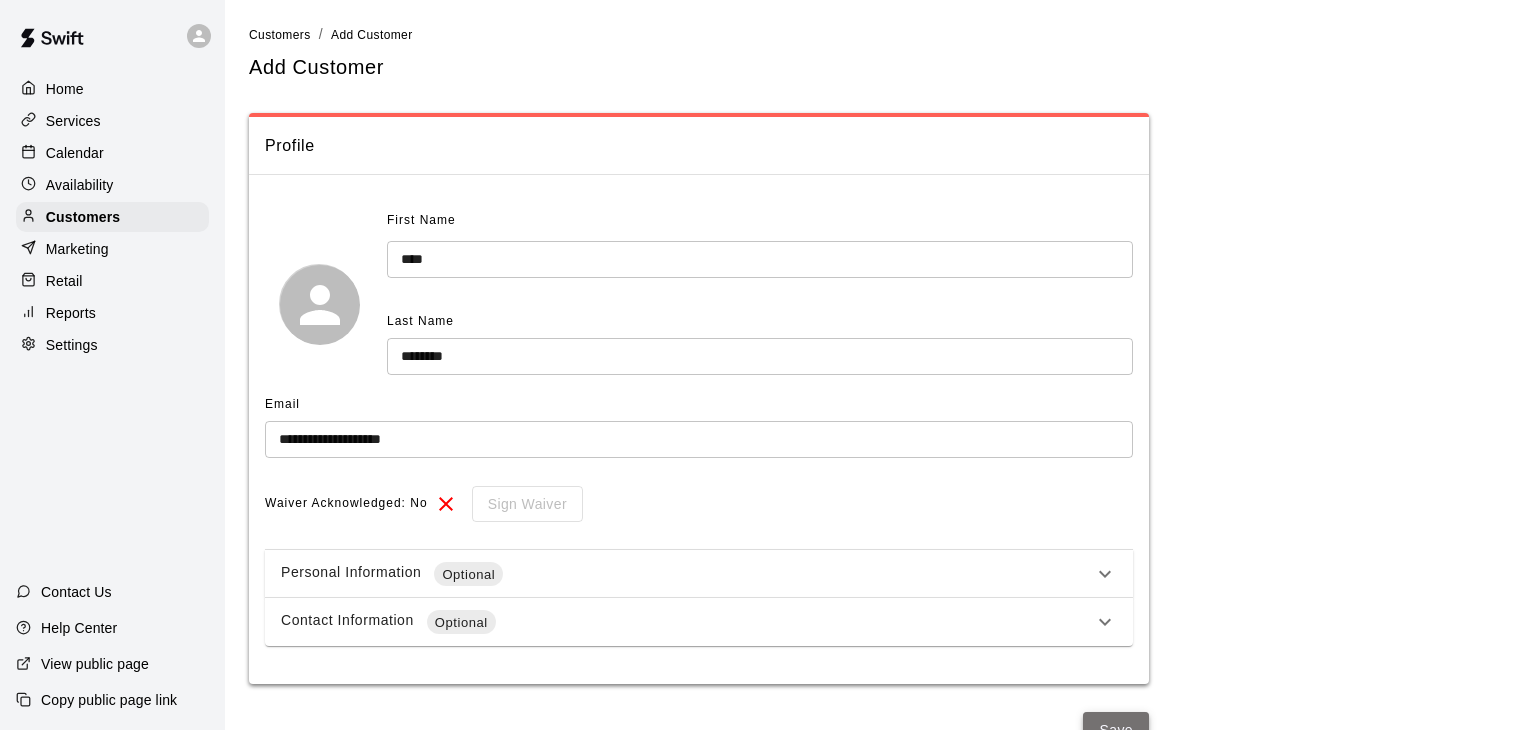 click on "Save" at bounding box center [1116, 730] 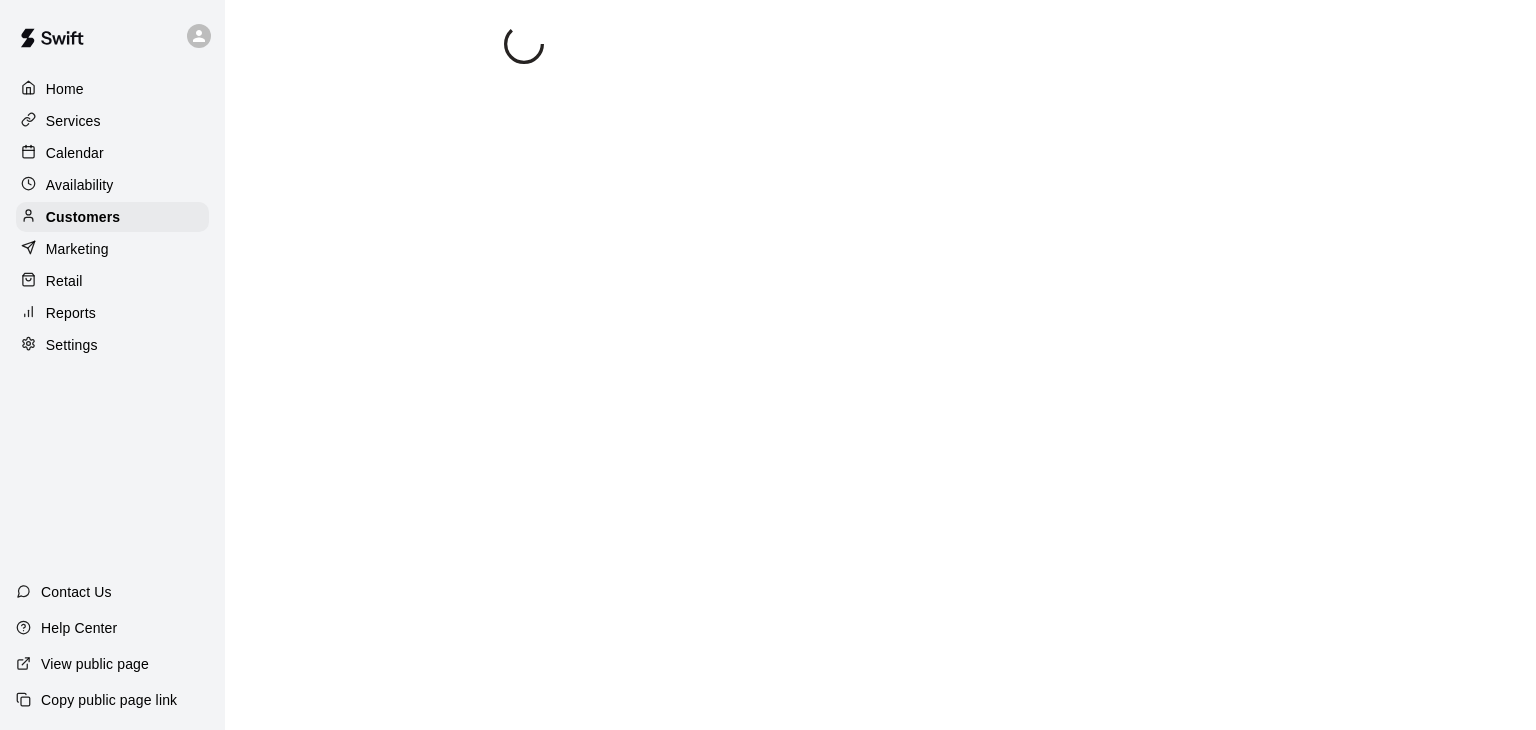 select on "**" 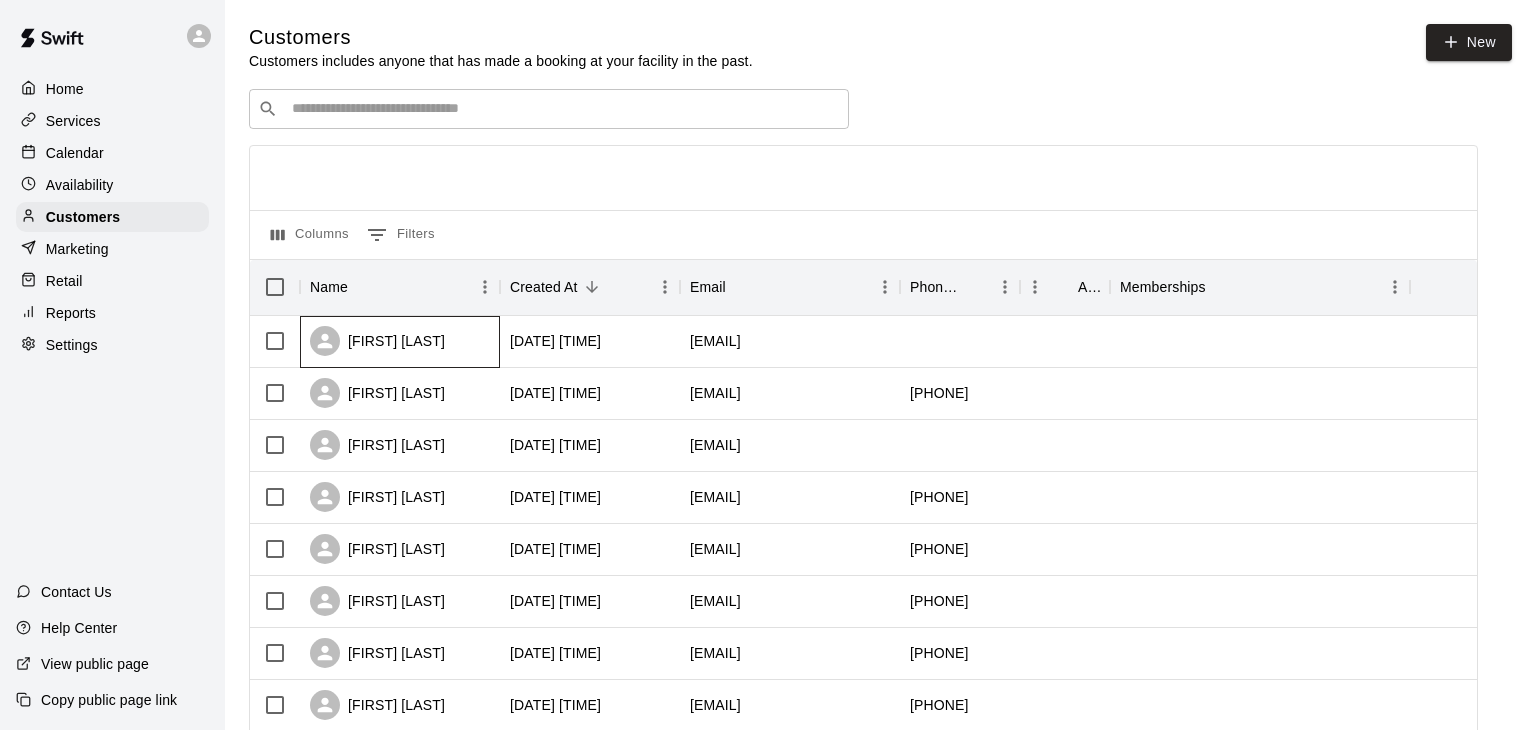 click on "[FIRST] [LAST]" at bounding box center [377, 341] 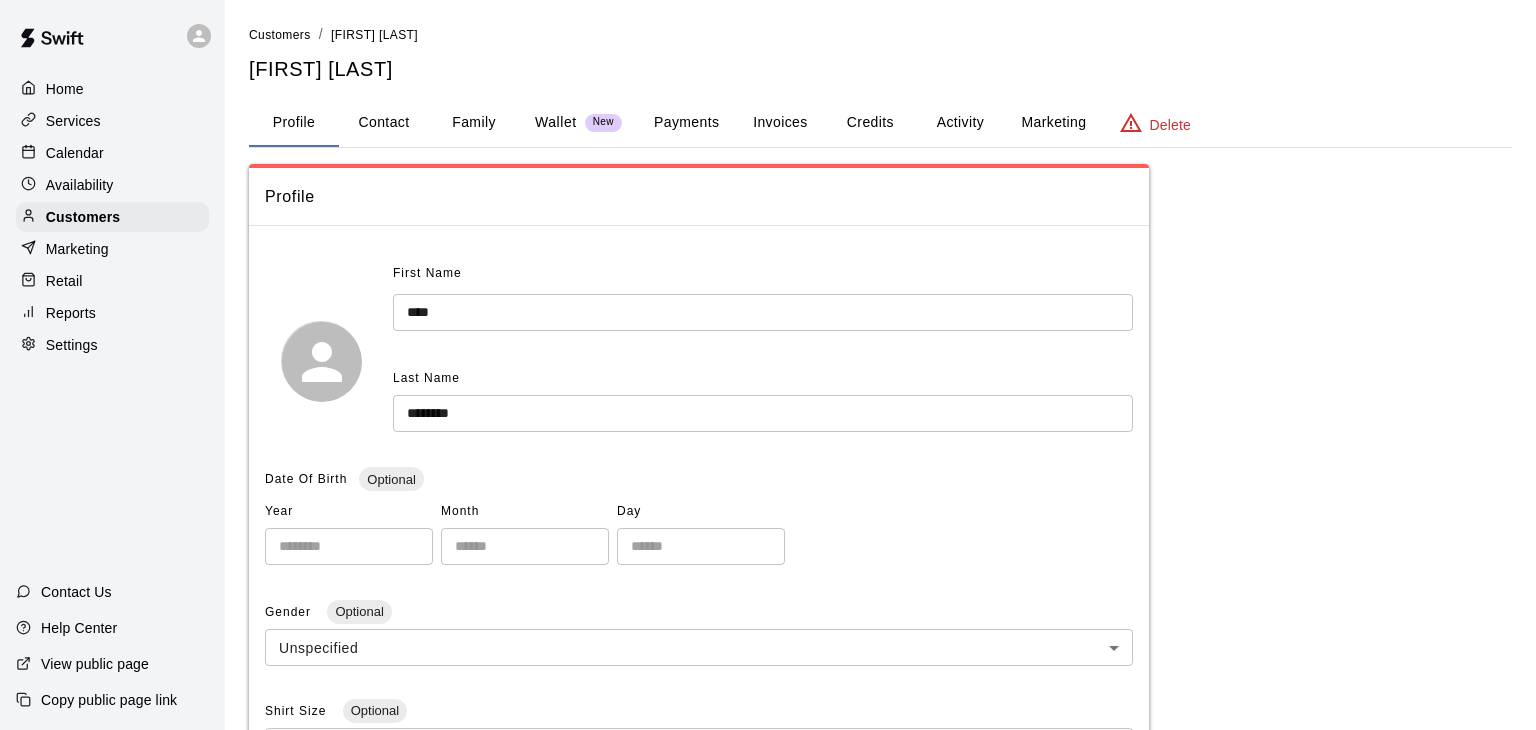 click on "Wallet" at bounding box center (556, 122) 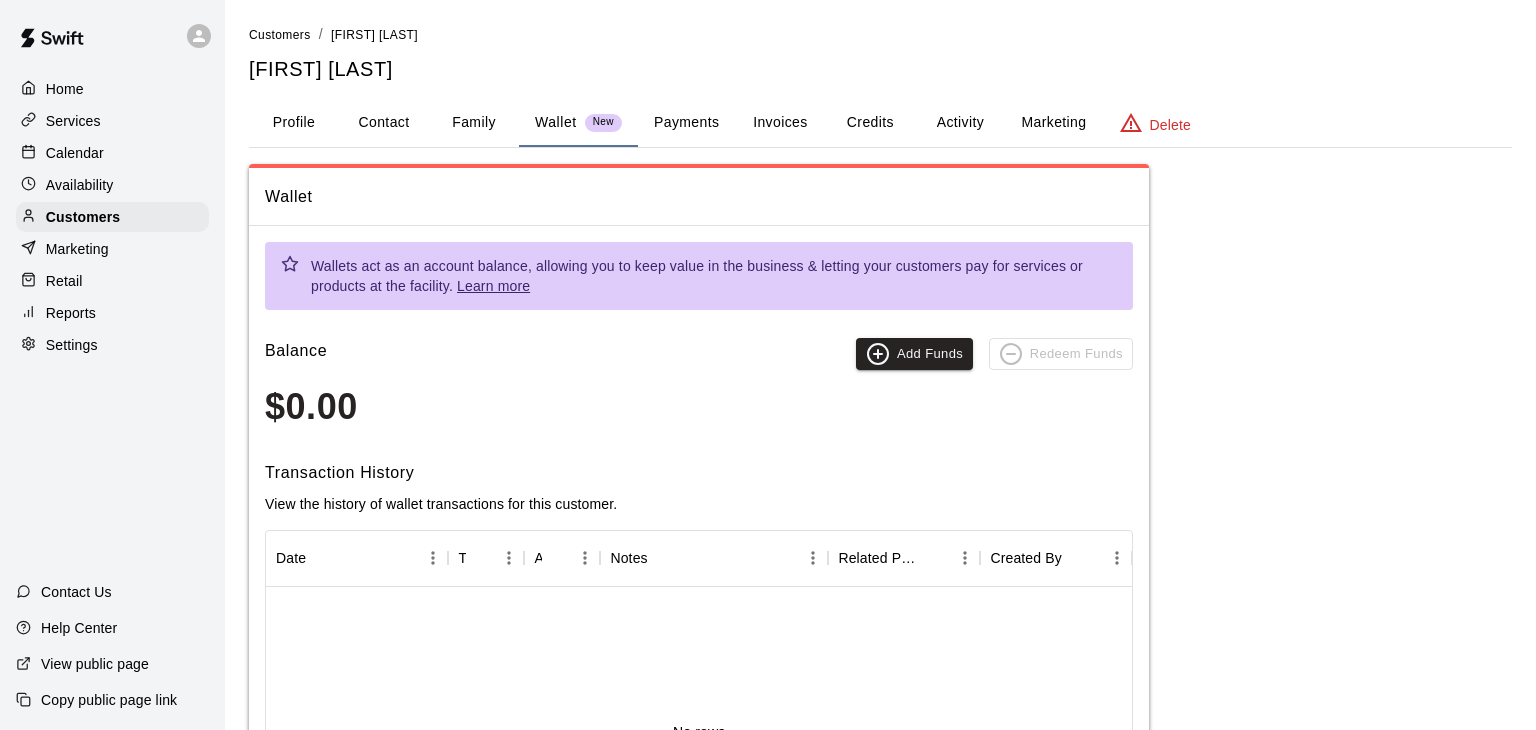 click on "Payments" at bounding box center [686, 123] 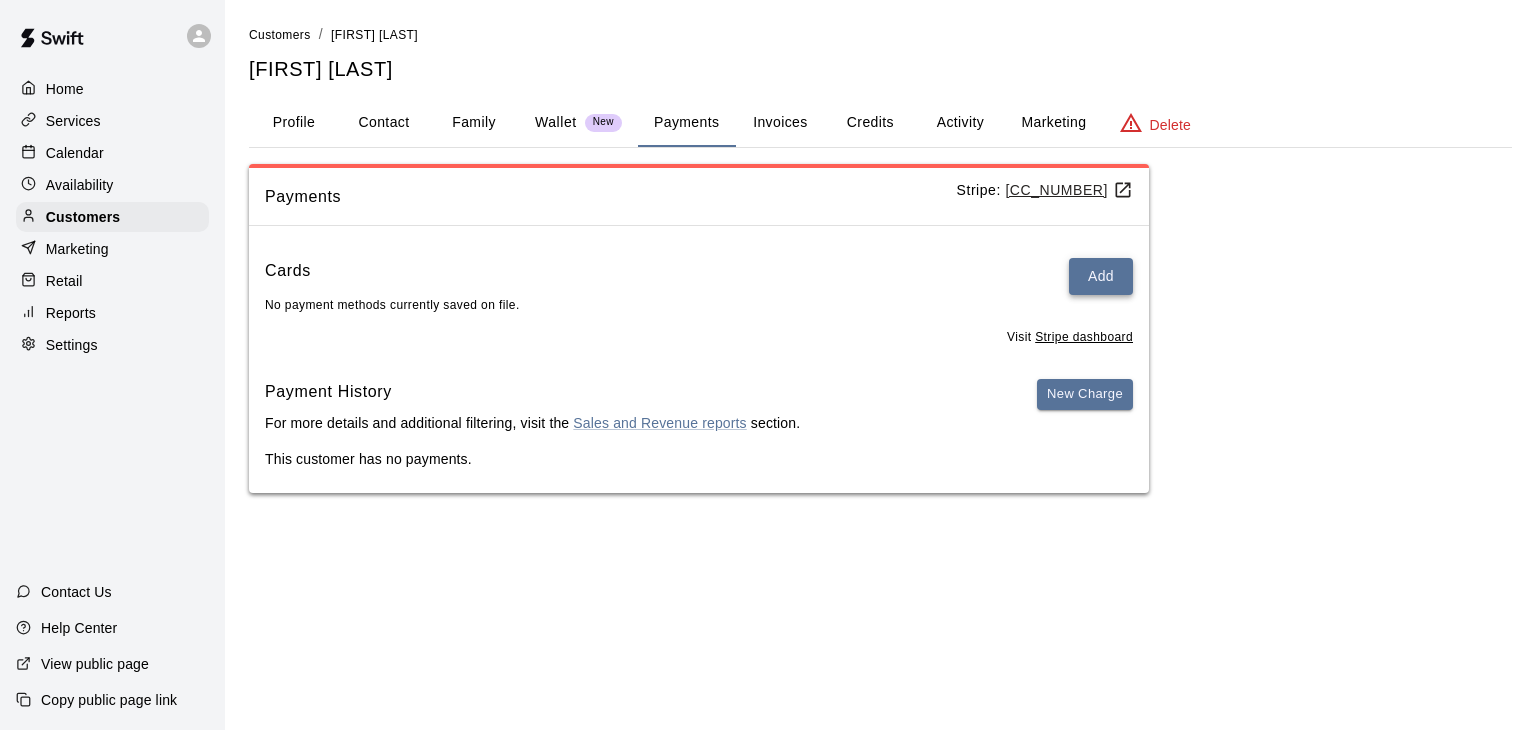 click on "Add" at bounding box center [1101, 276] 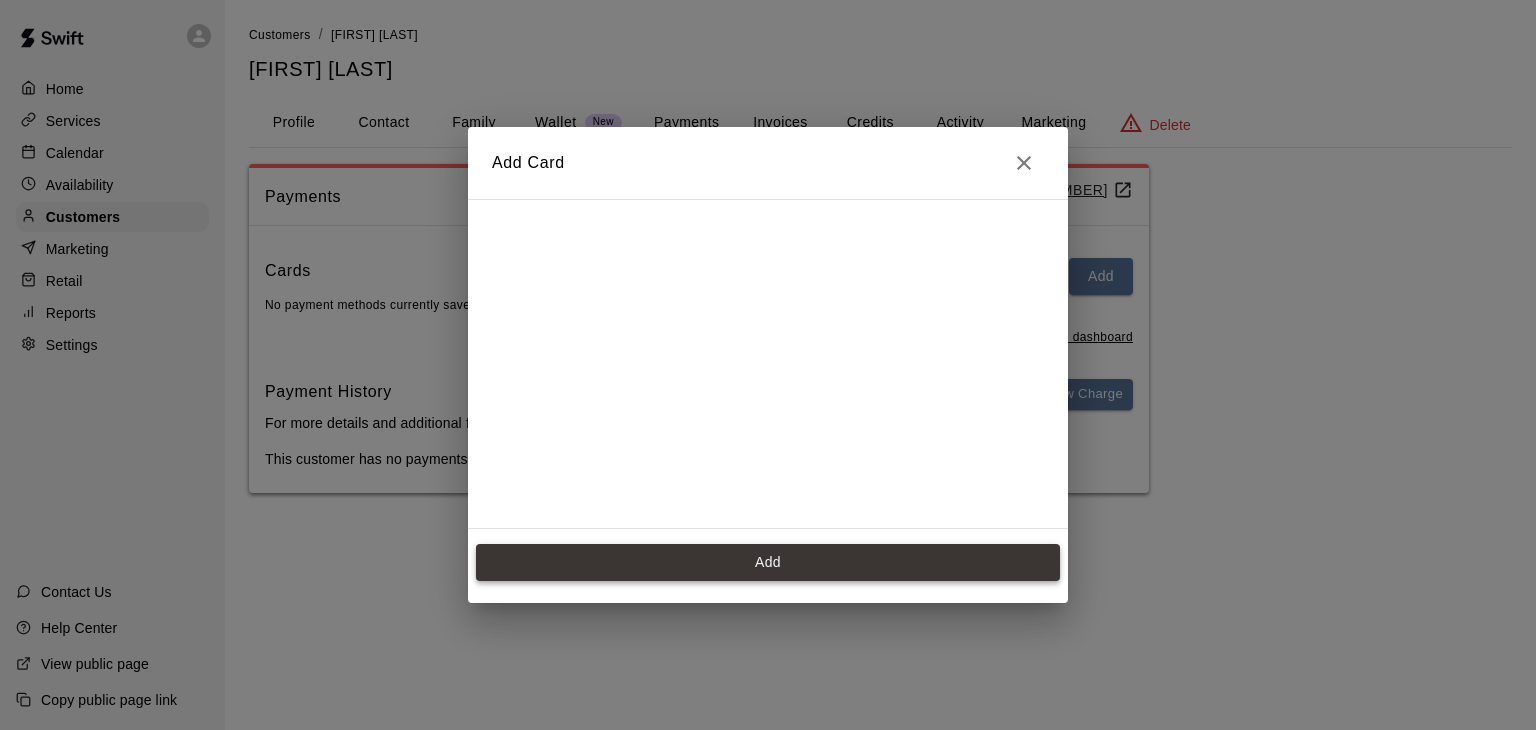 click on "Add" at bounding box center (768, 562) 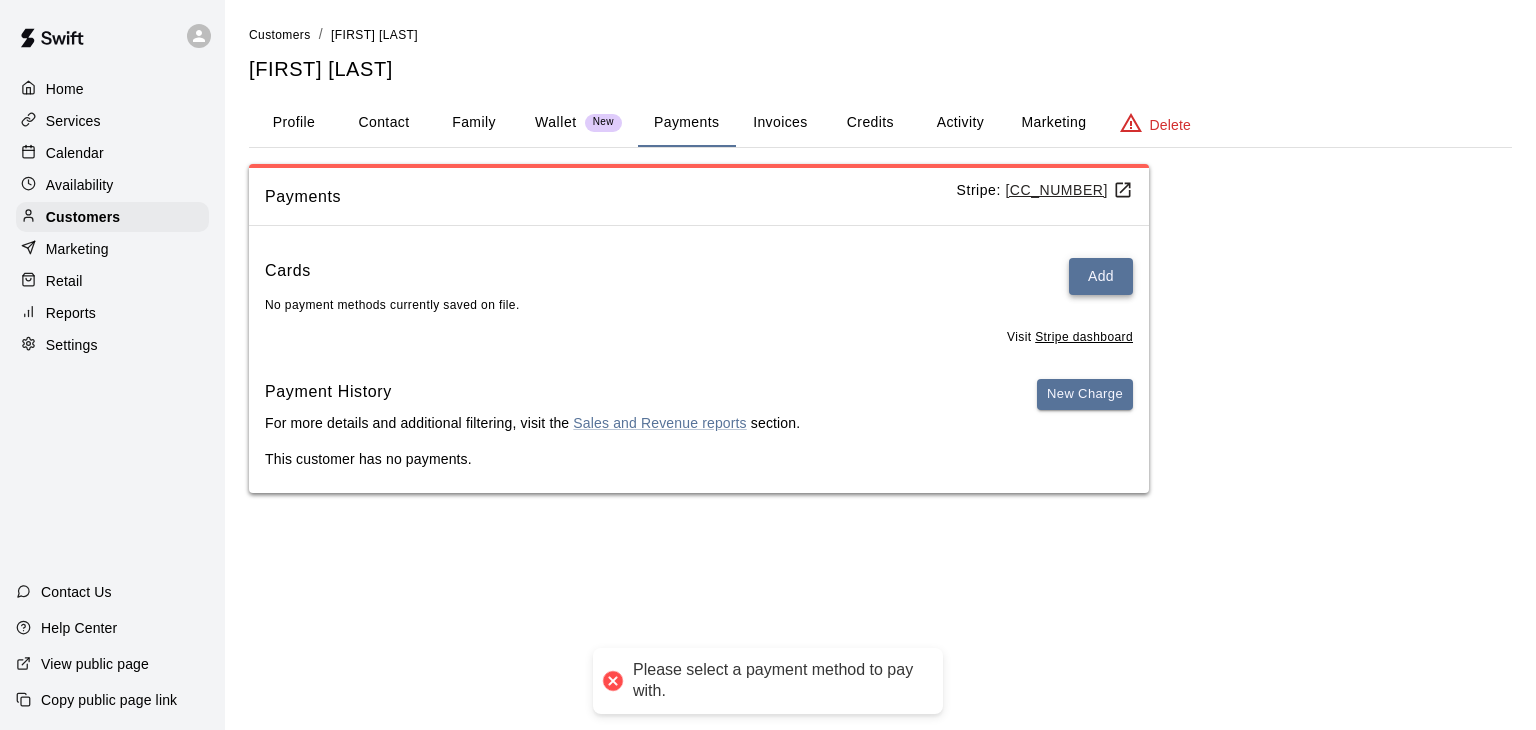 click on "Add" at bounding box center [1101, 276] 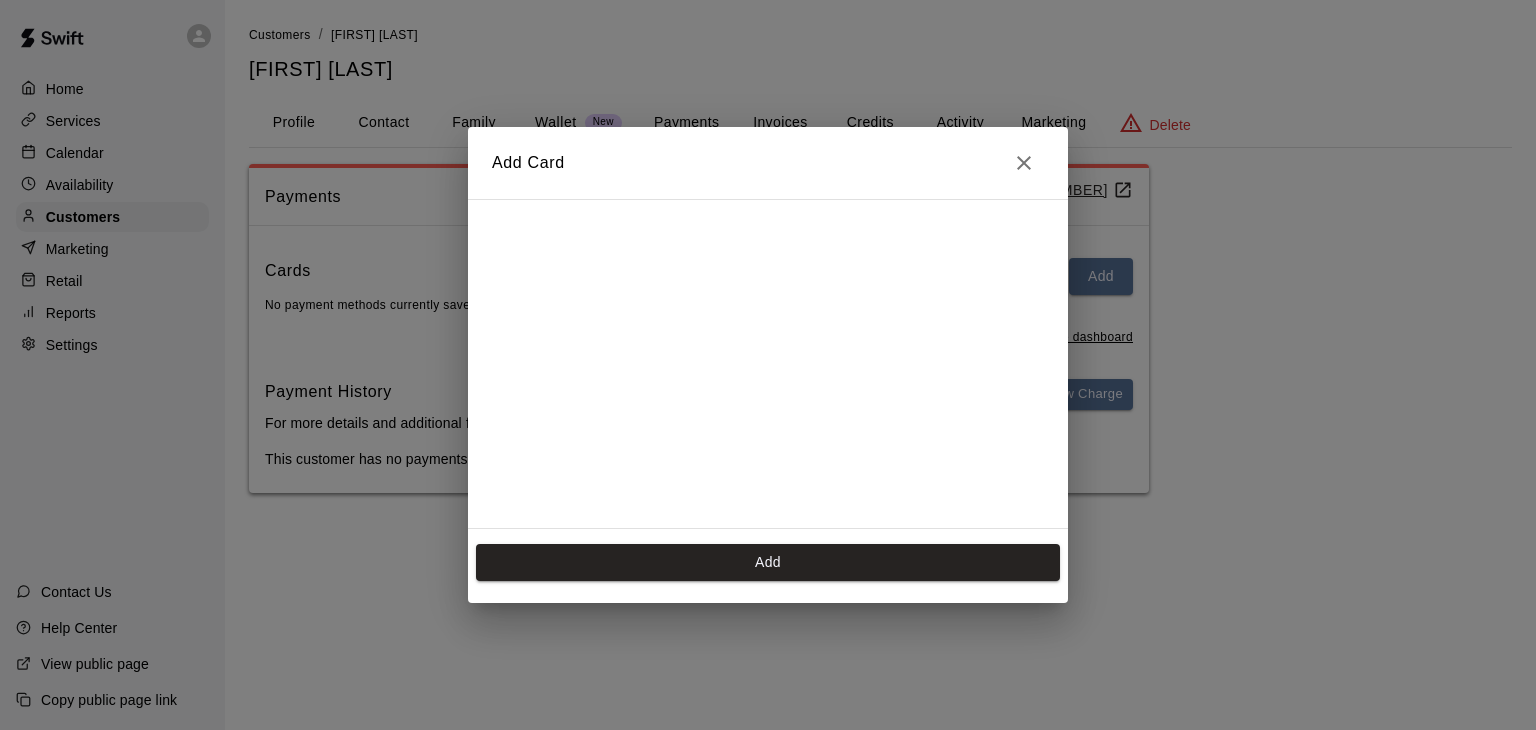 scroll, scrollTop: 276, scrollLeft: 0, axis: vertical 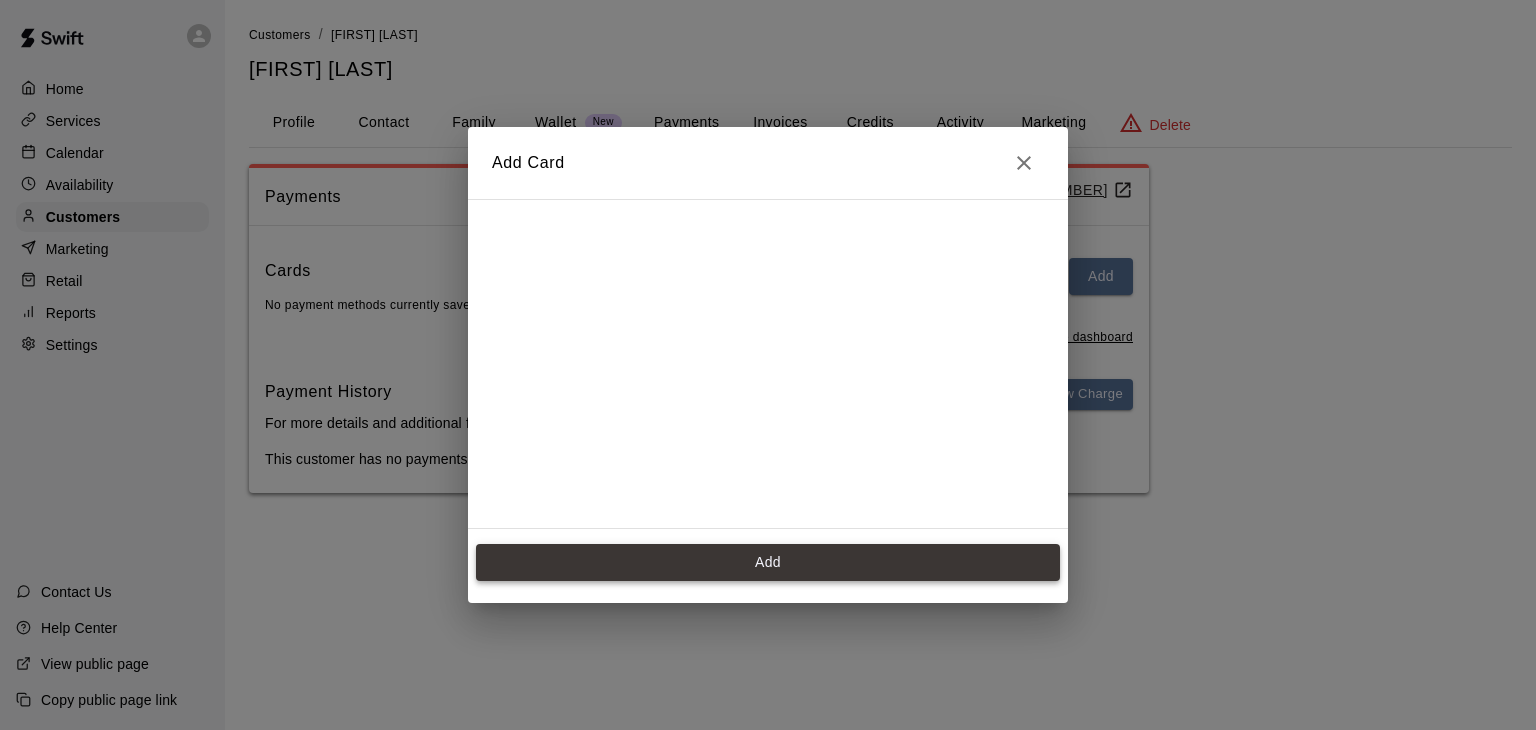 click on "Add" at bounding box center (768, 562) 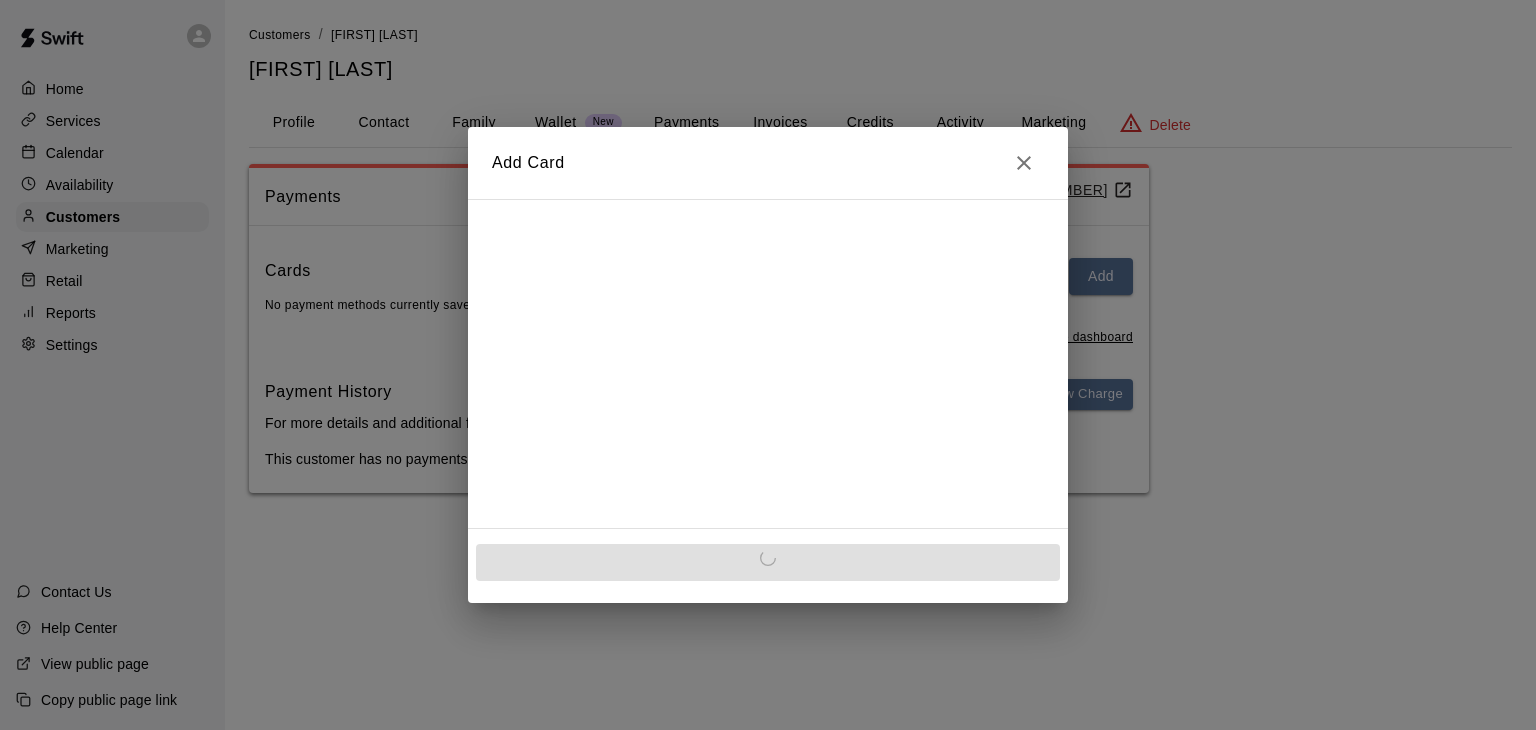 scroll, scrollTop: 0, scrollLeft: 0, axis: both 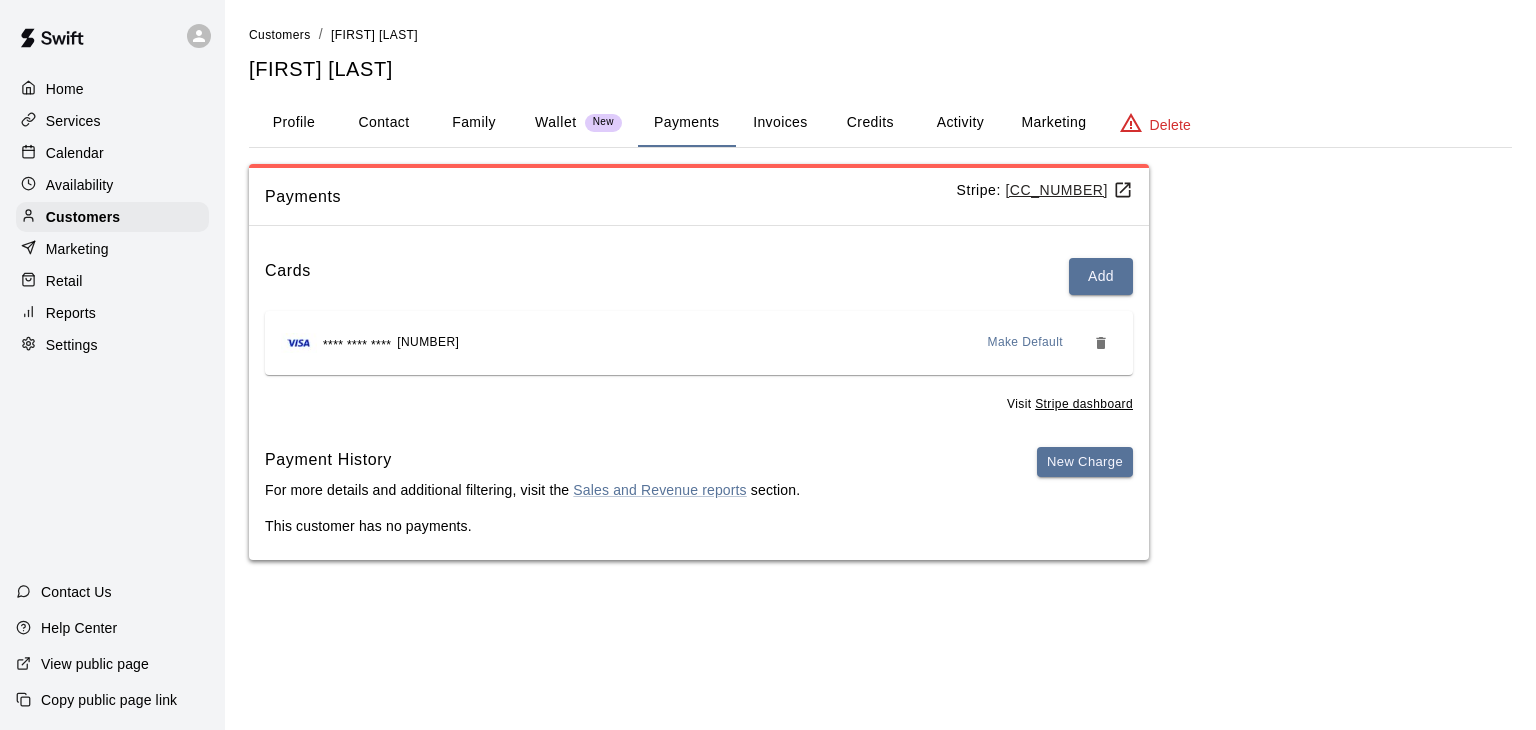 click on "Cards Add **** **** **** [LAST_4_DIGITS] Make Default Visit Stripe dashboard Payment History For more details and additional filtering, visit the Sales and Revenue reports section. New Charge This customer has no payments." at bounding box center [699, 401] 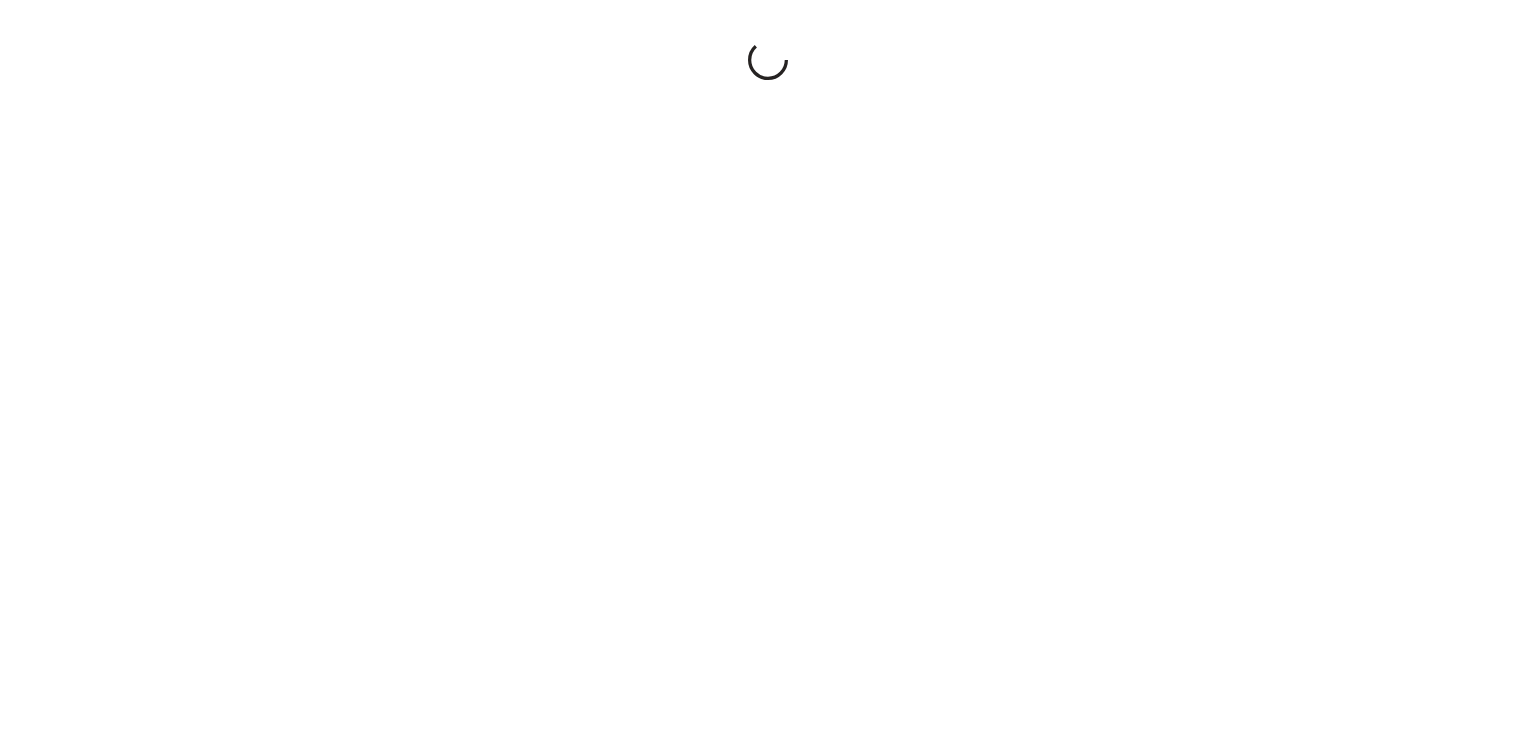 scroll, scrollTop: 0, scrollLeft: 0, axis: both 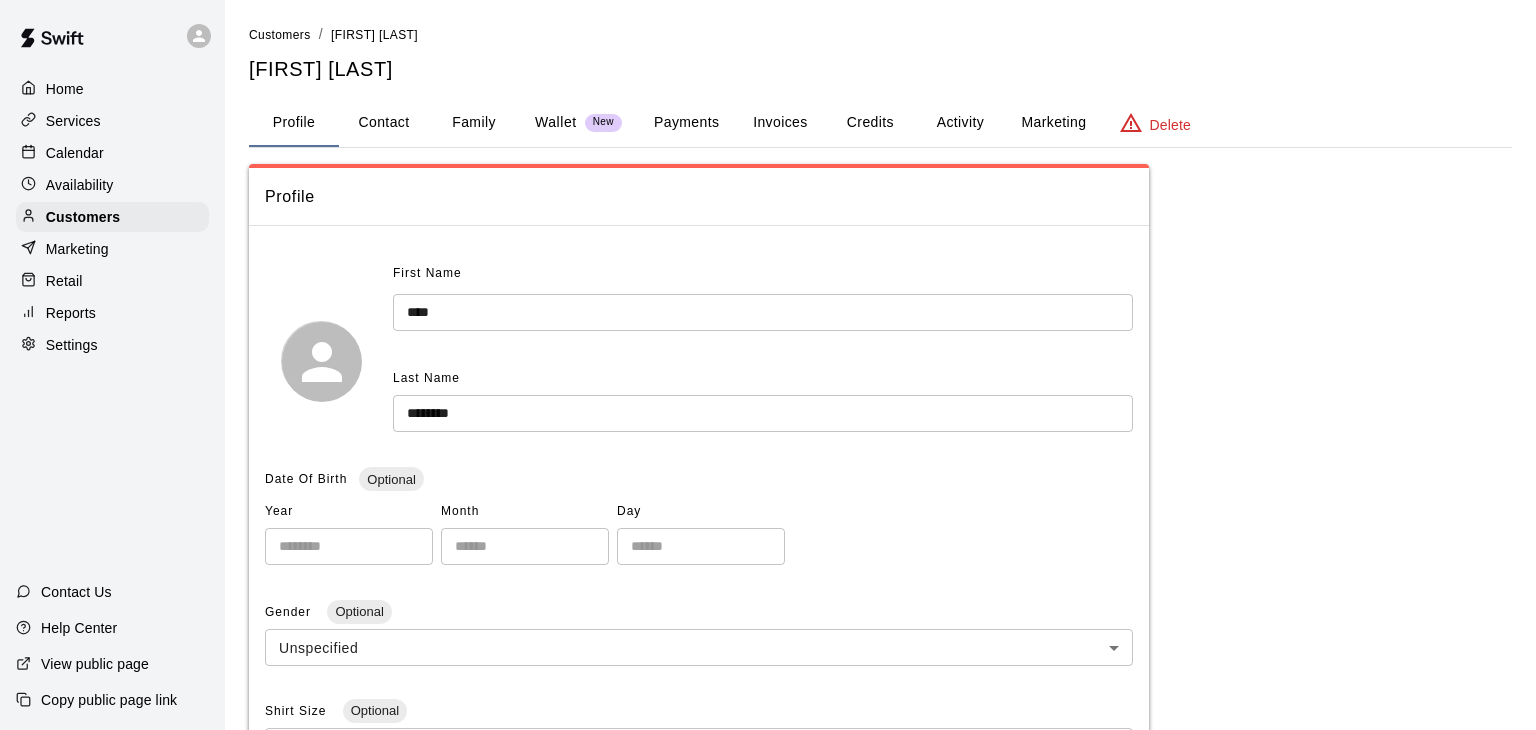 click on "Payments" at bounding box center (686, 123) 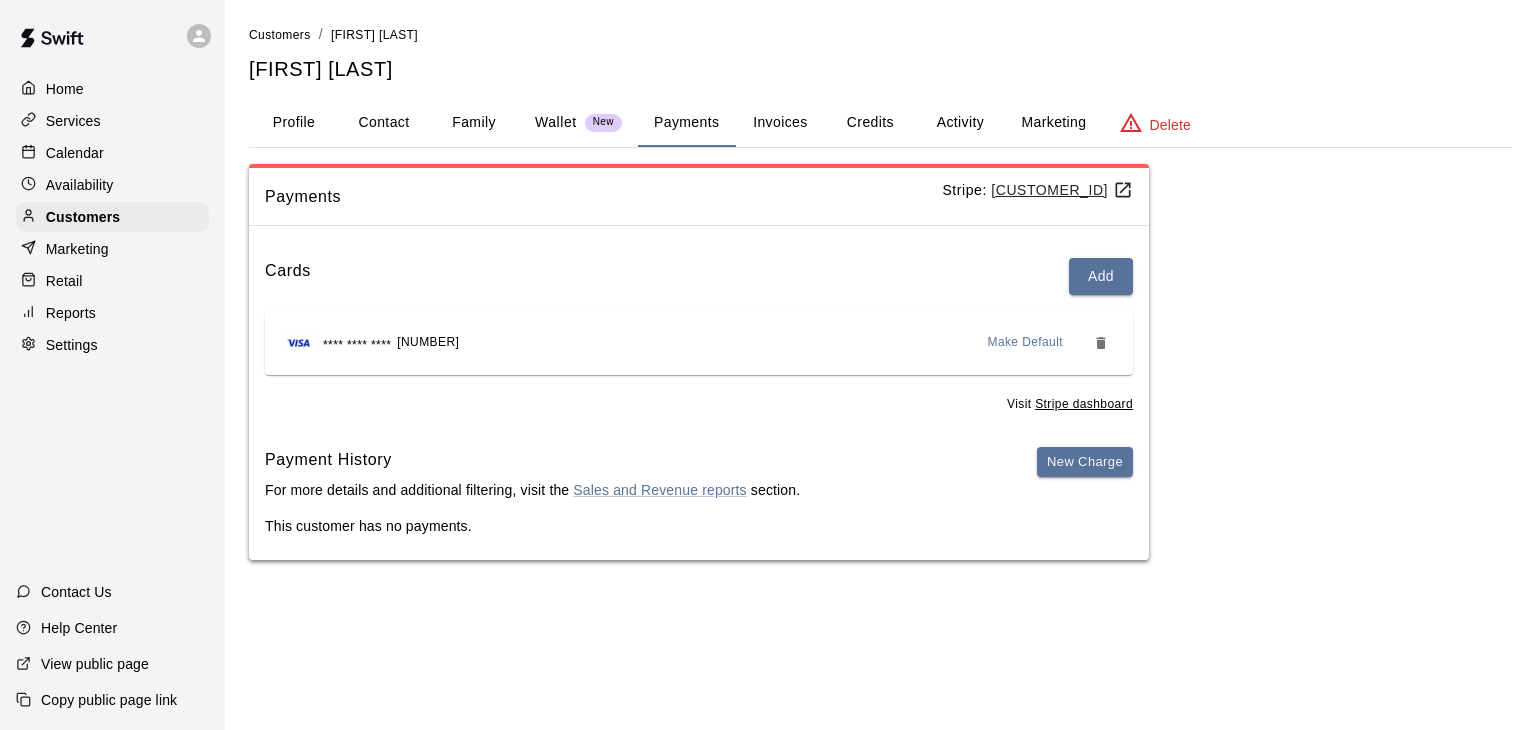 click on "New Charge" at bounding box center [1085, 482] 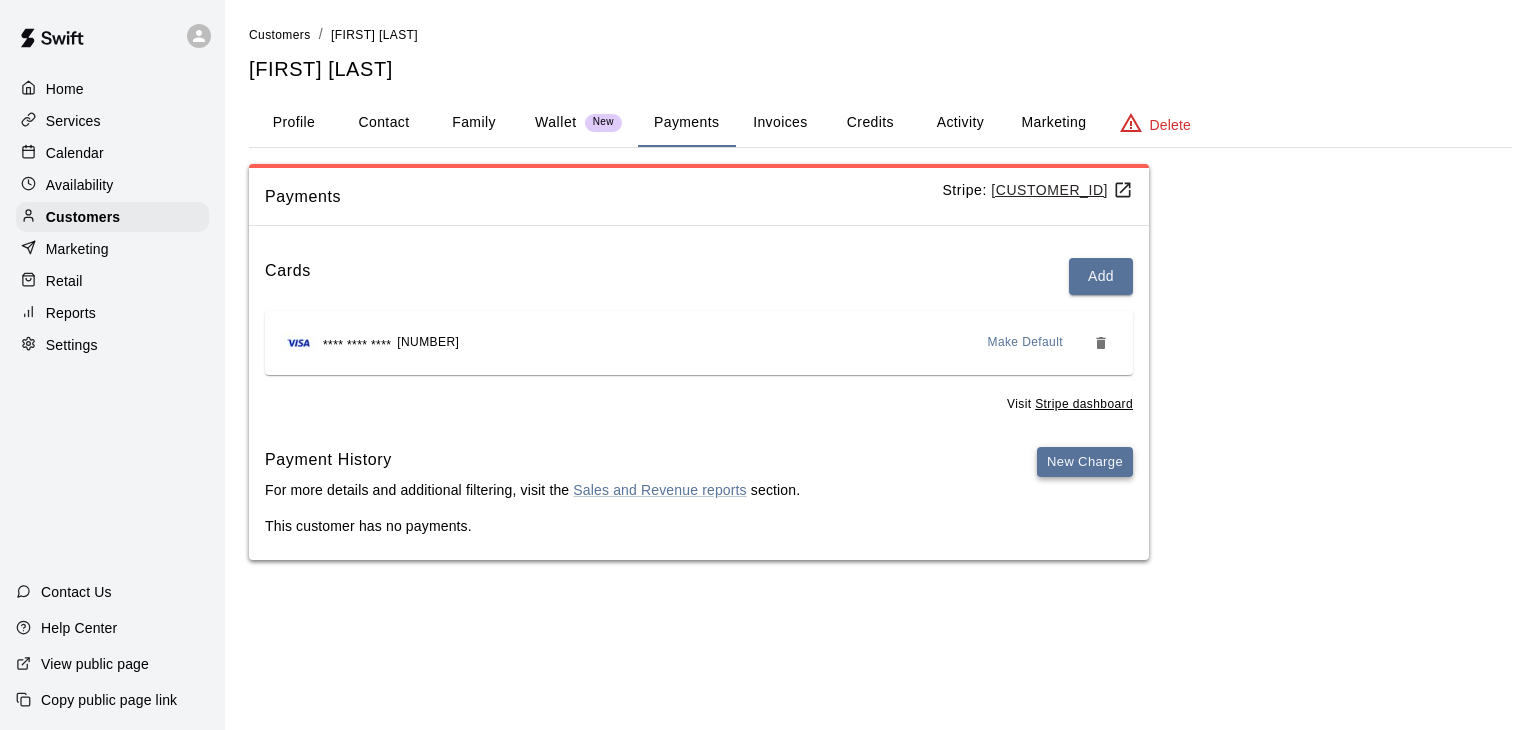 click on "New Charge" at bounding box center (1085, 462) 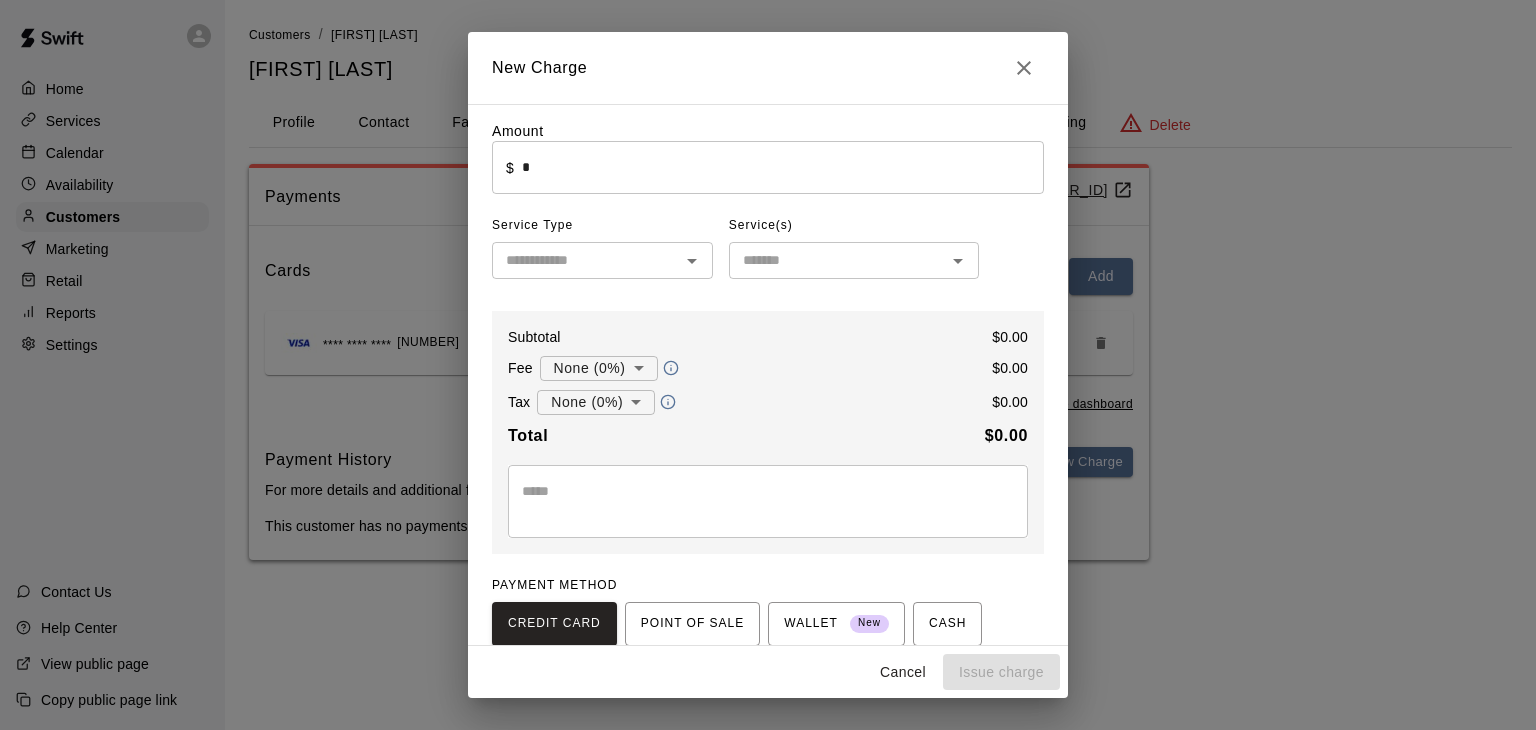 click on "*" at bounding box center [783, 167] 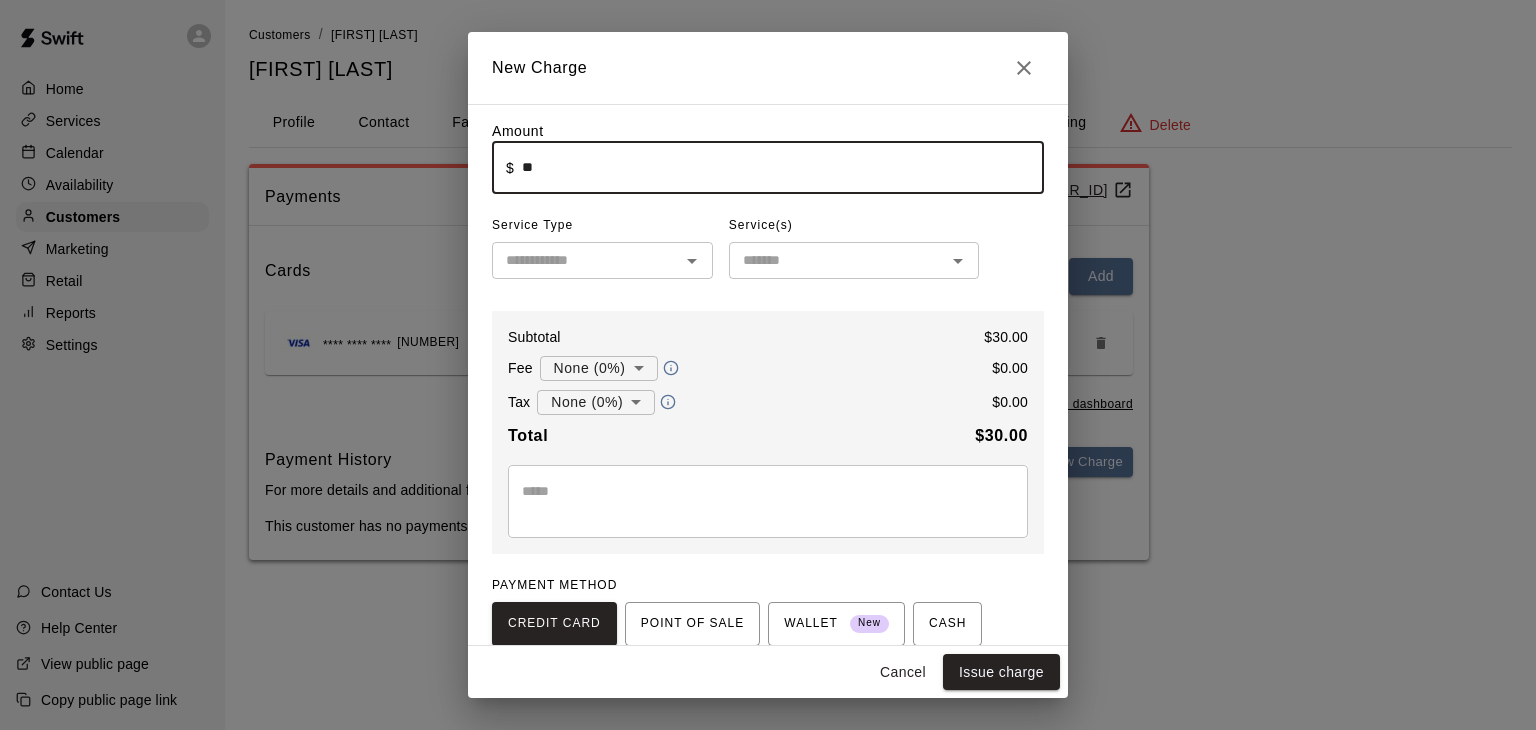 click on "​" at bounding box center [602, 260] 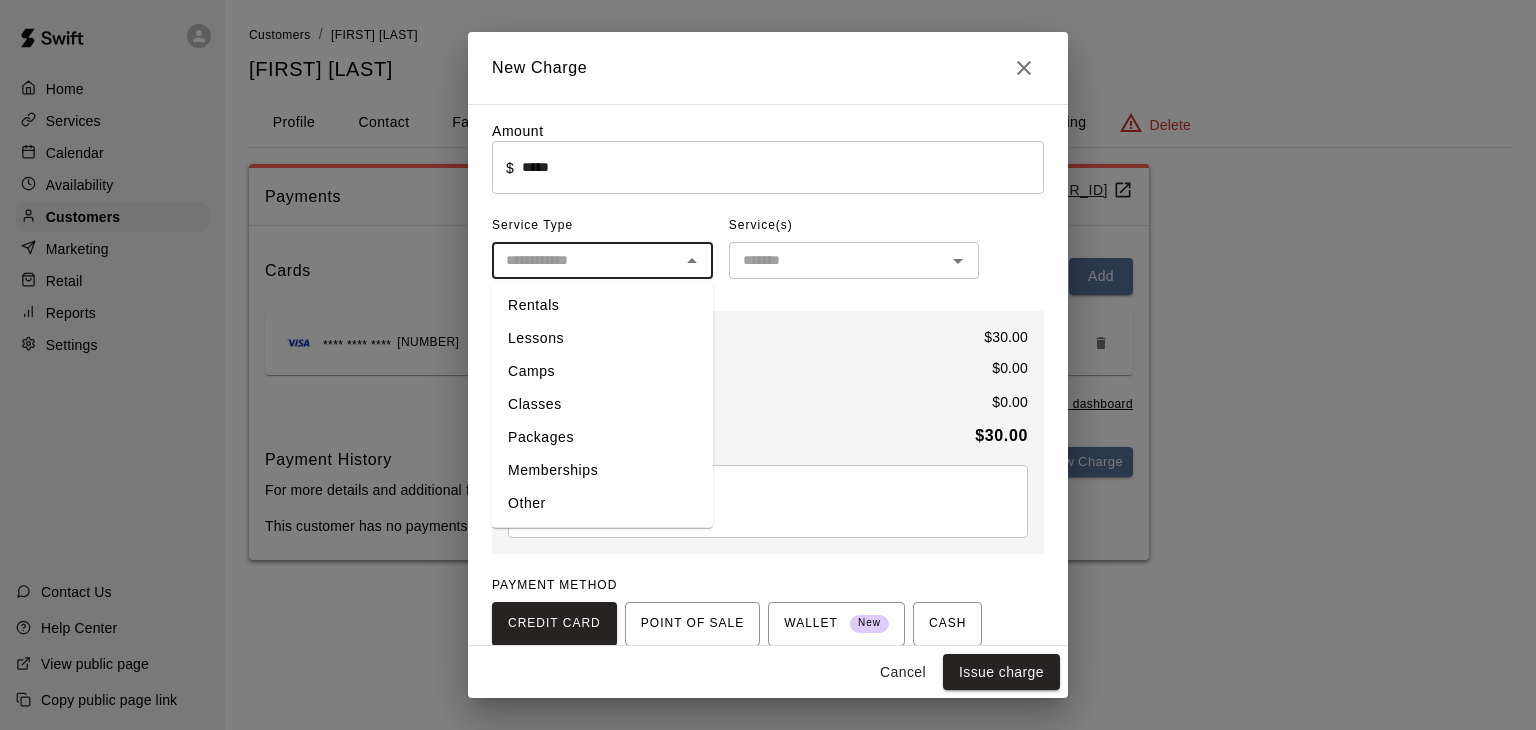 click on "Rentals" at bounding box center (602, 305) 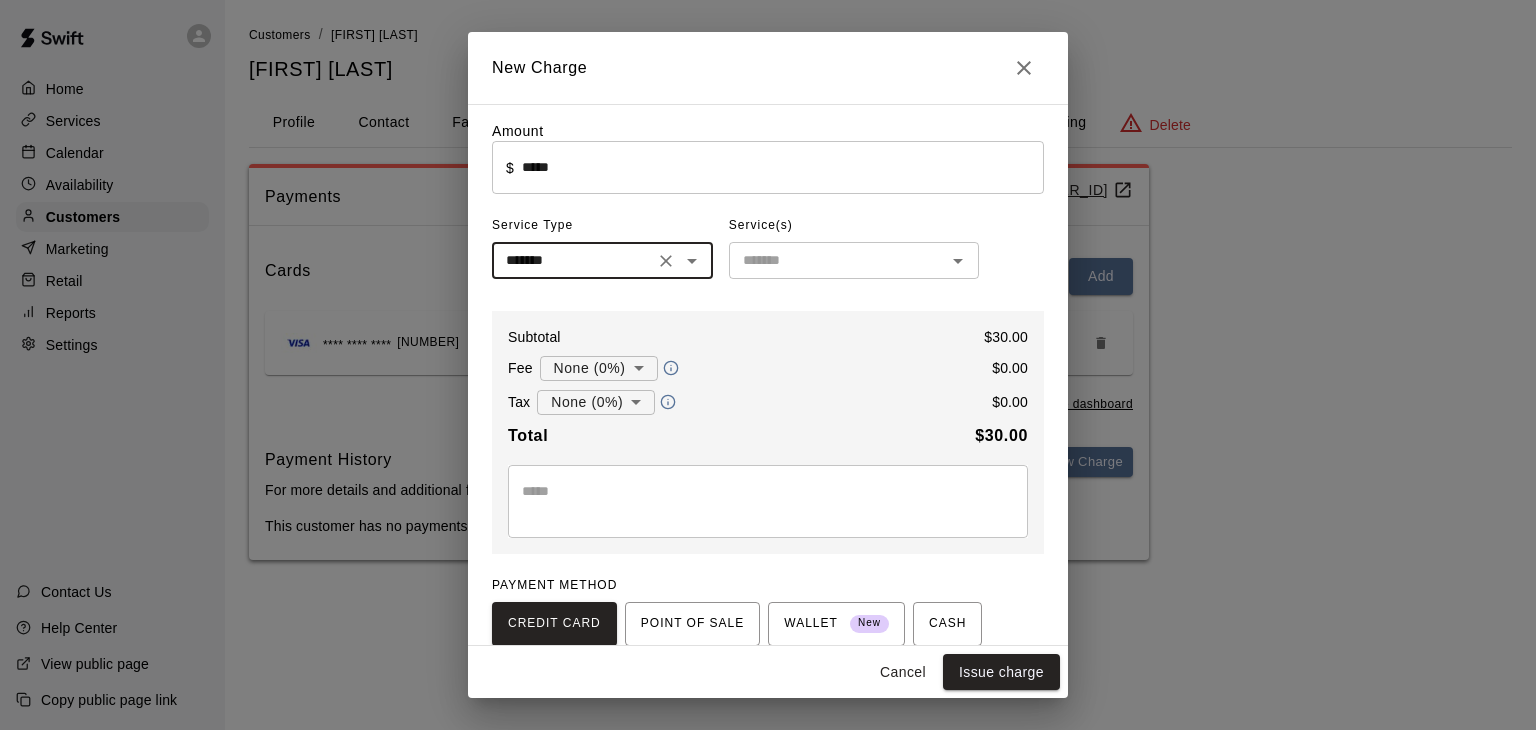 click at bounding box center (837, 260) 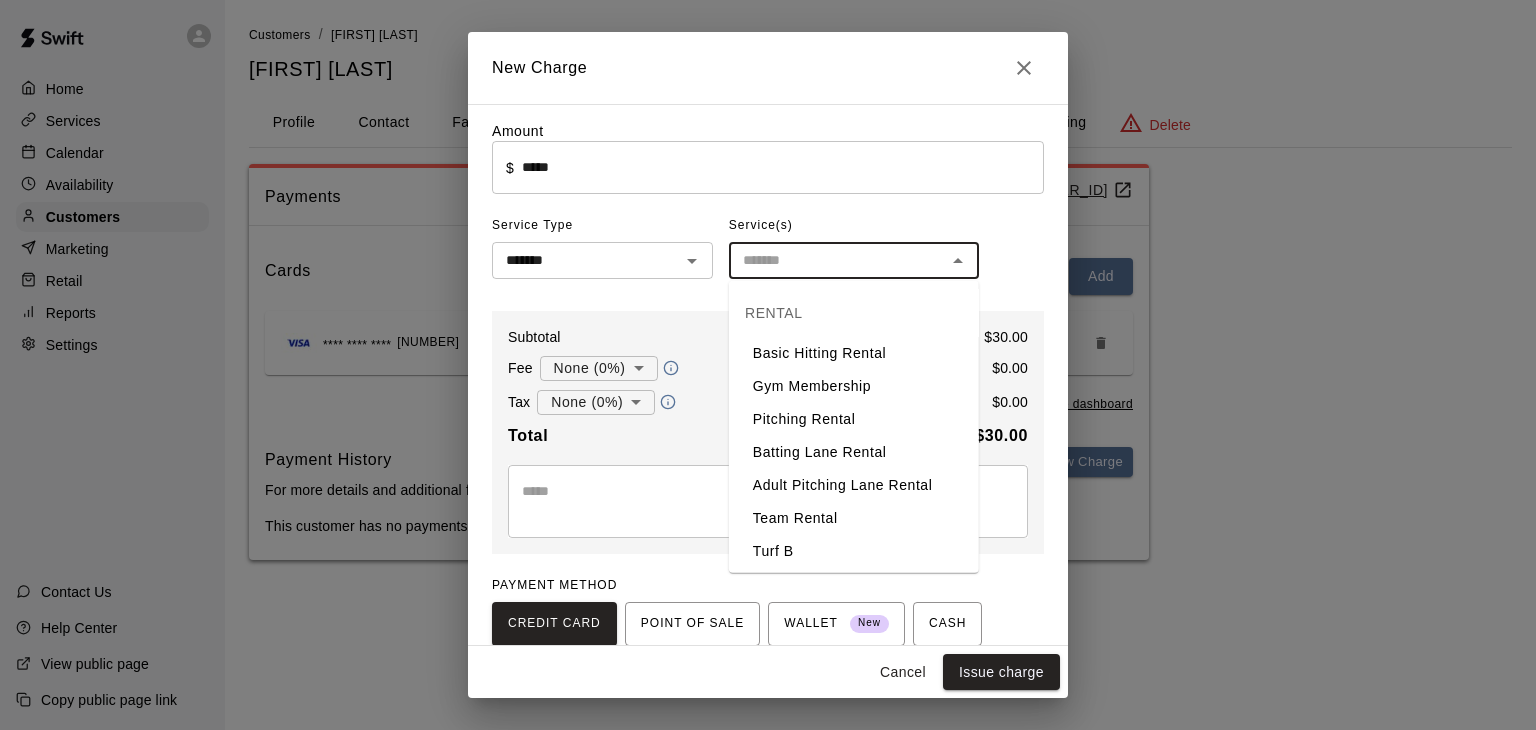 click on "Basic Hitting Rental" at bounding box center [854, 353] 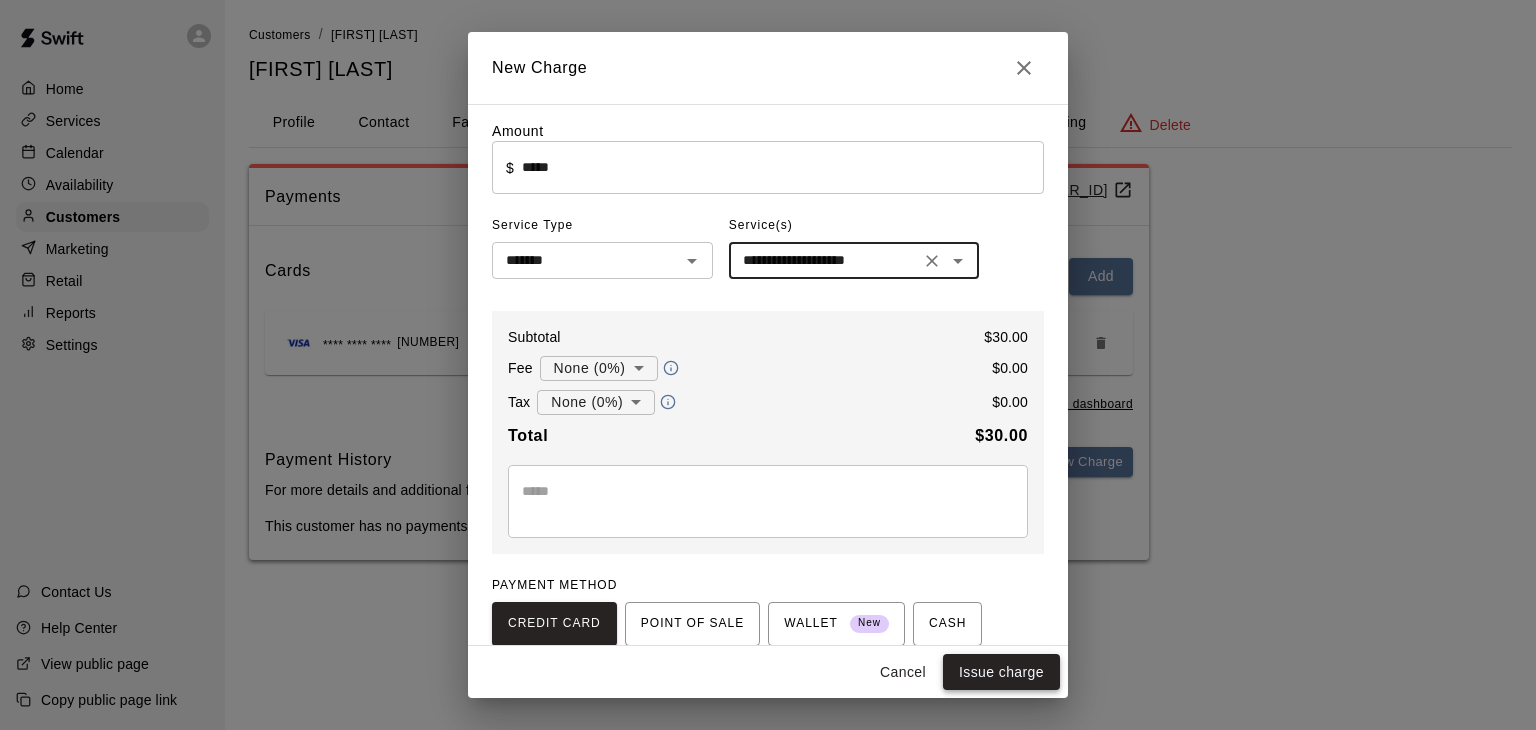 click on "Issue charge" at bounding box center (1001, 672) 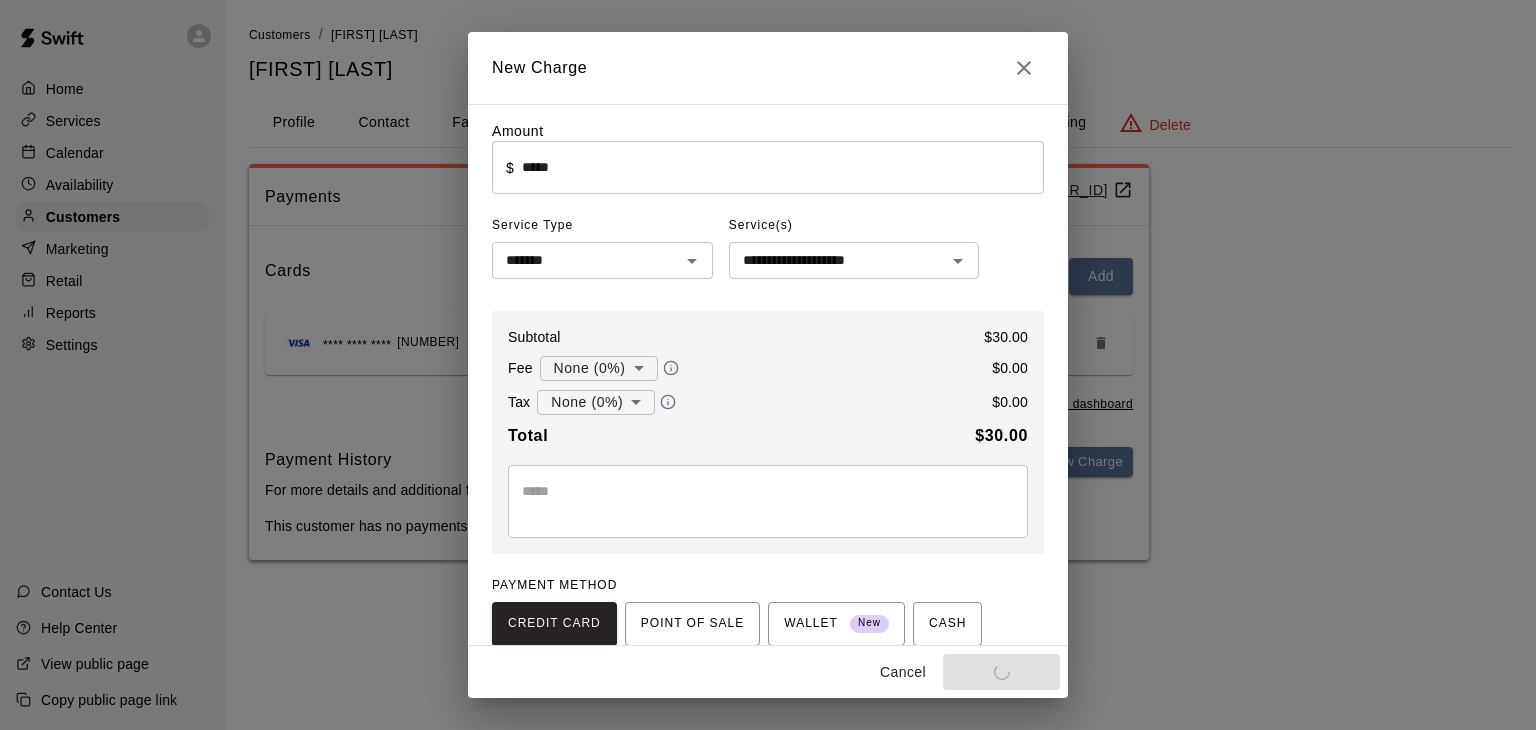 type on "*" 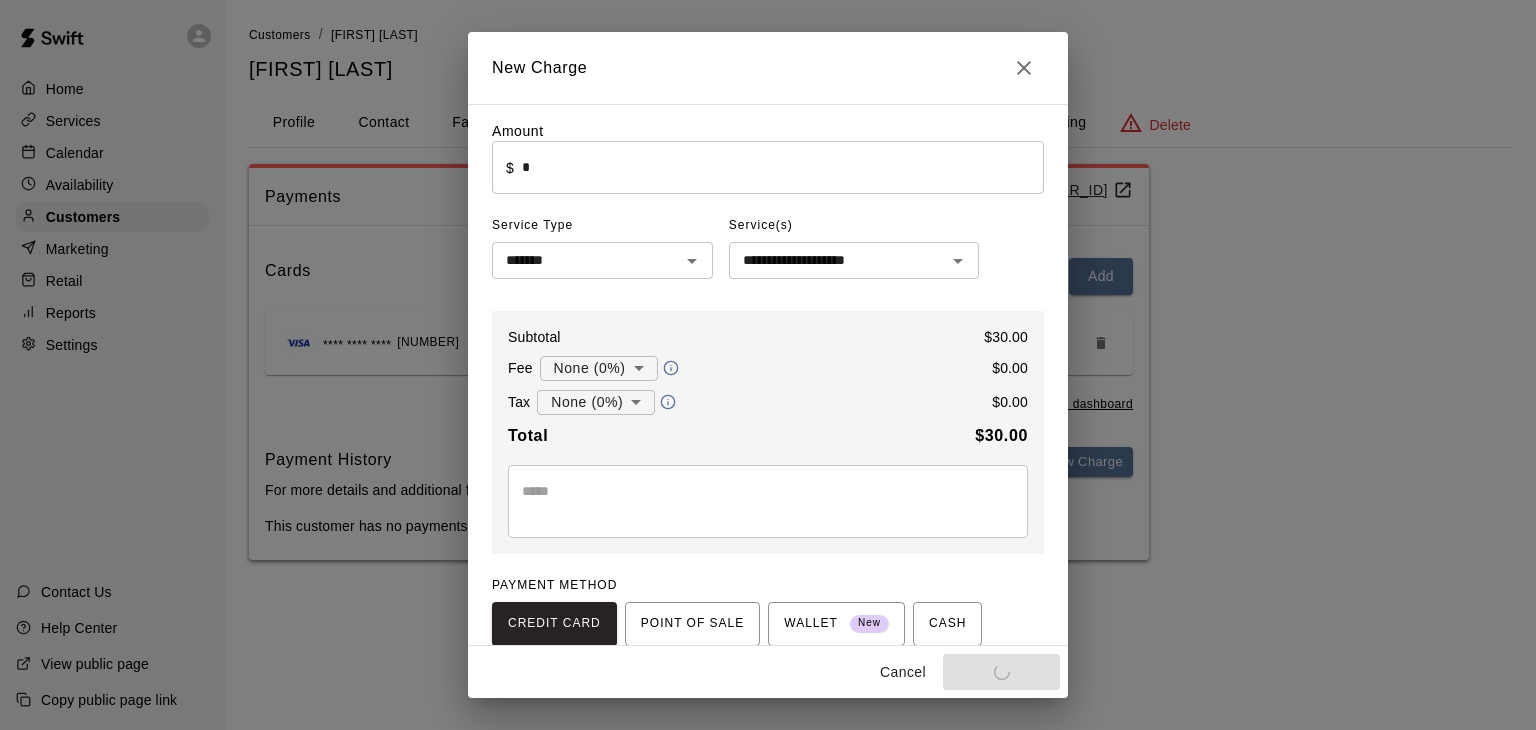 type 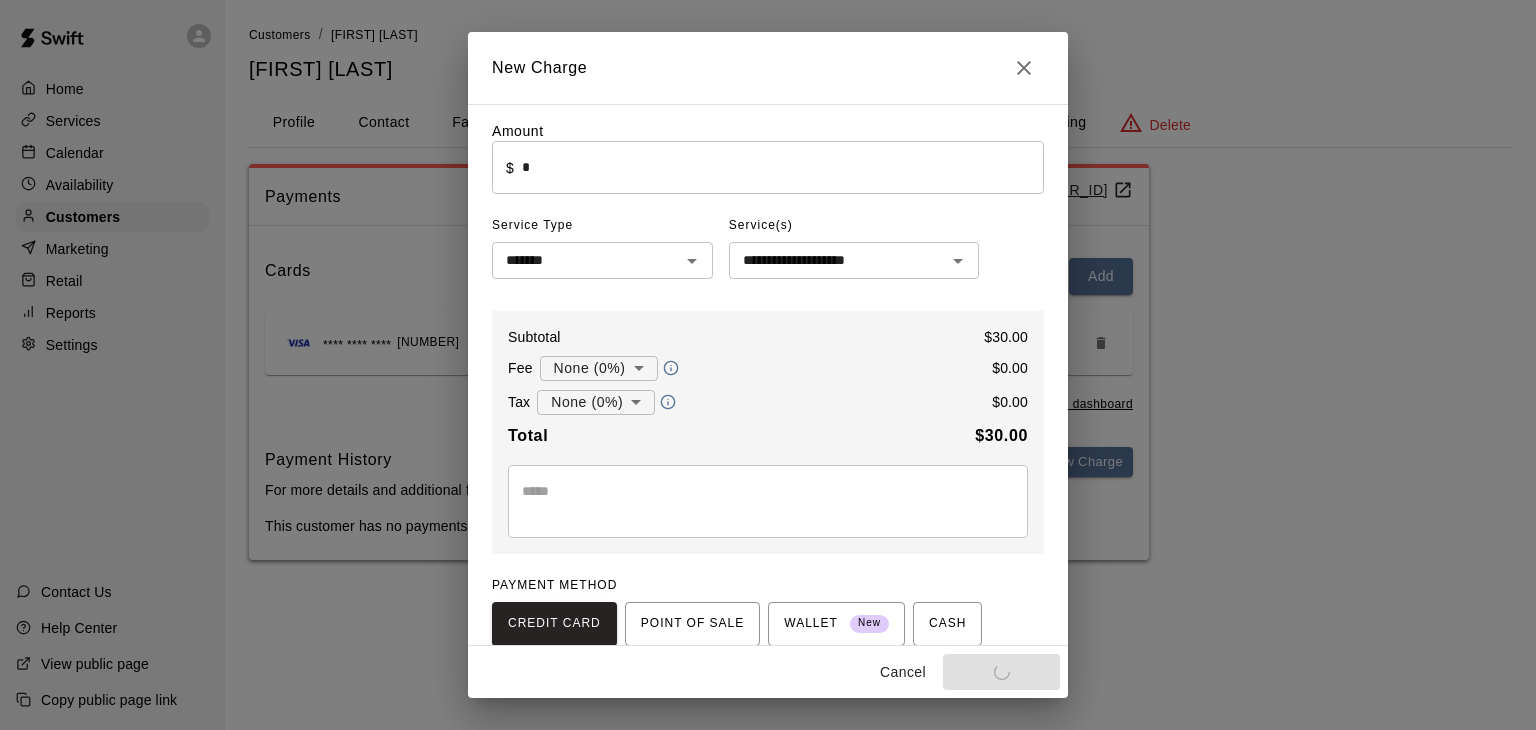 type 